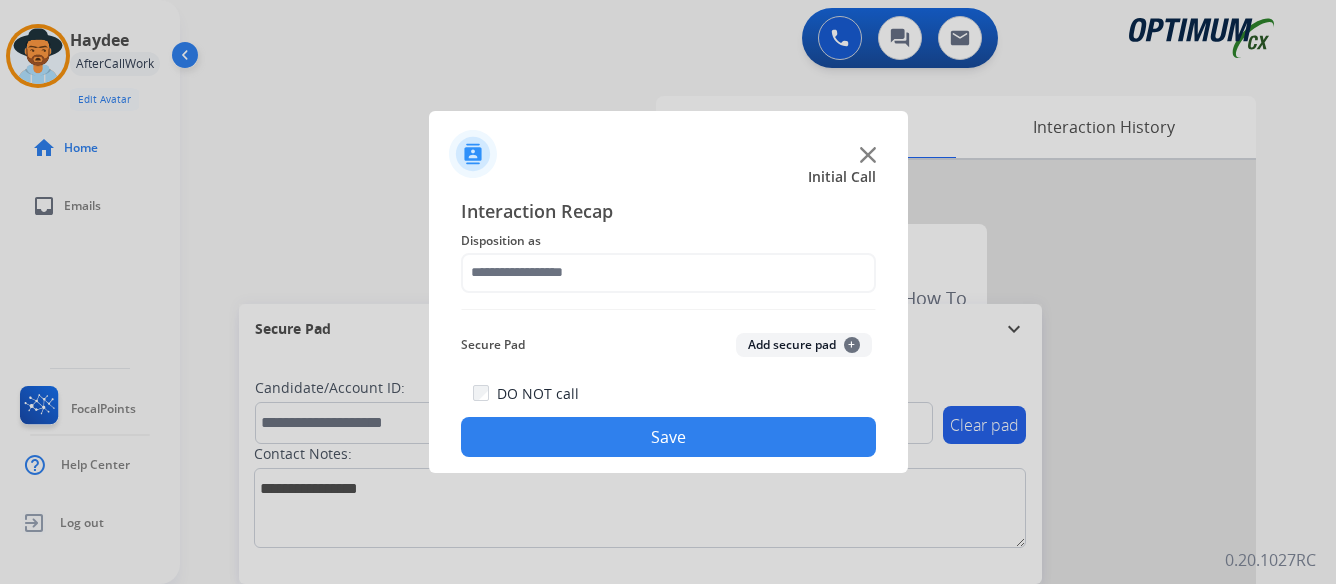 scroll, scrollTop: 0, scrollLeft: 0, axis: both 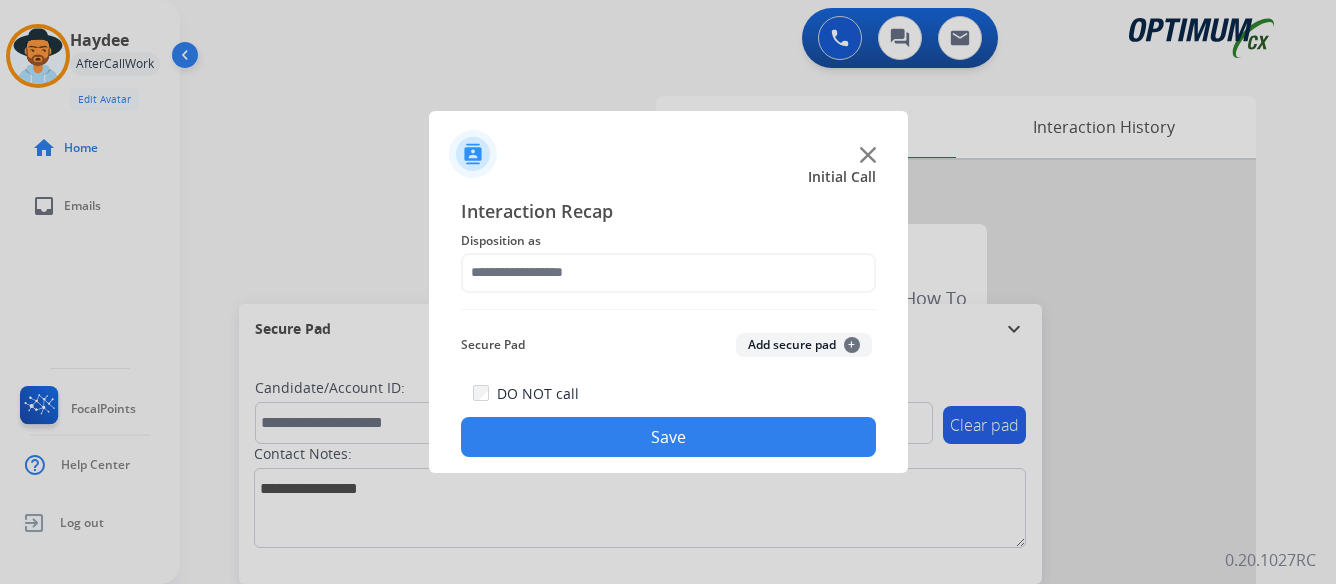 click 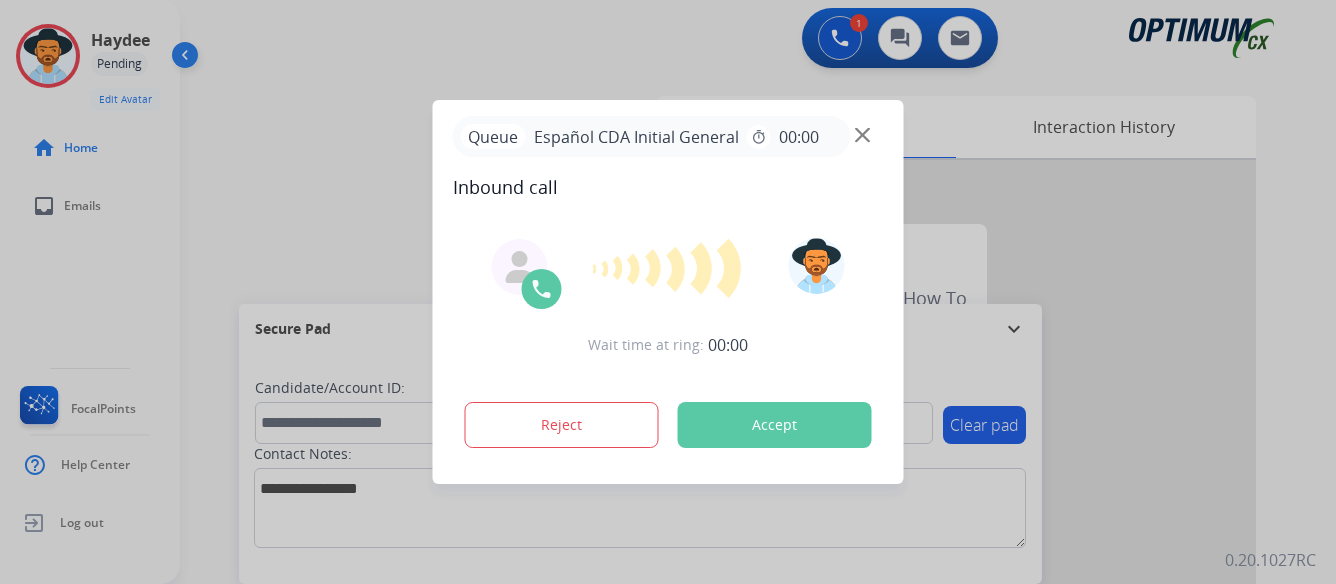 click on "Accept" at bounding box center [775, 425] 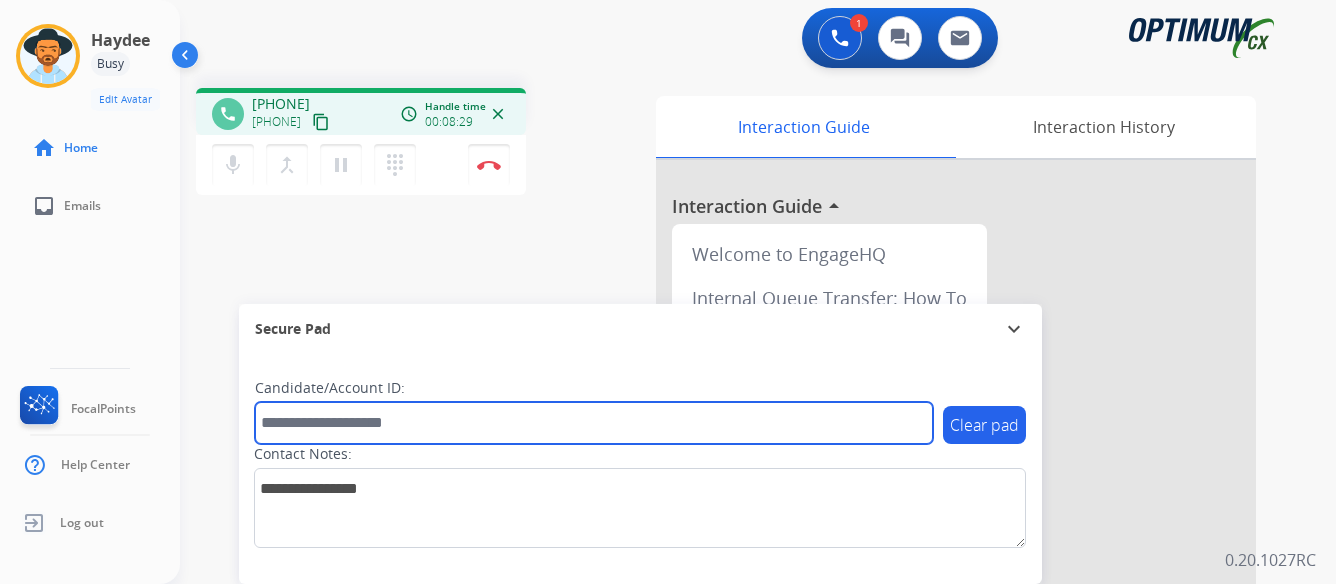 paste on "*******" 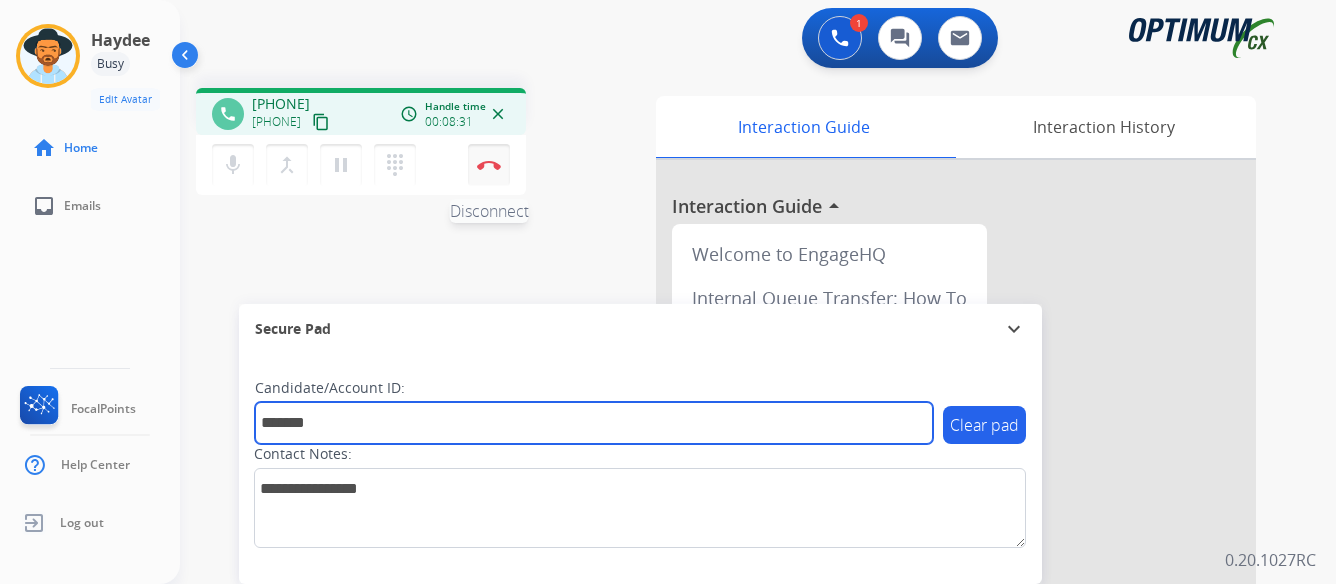 type on "*******" 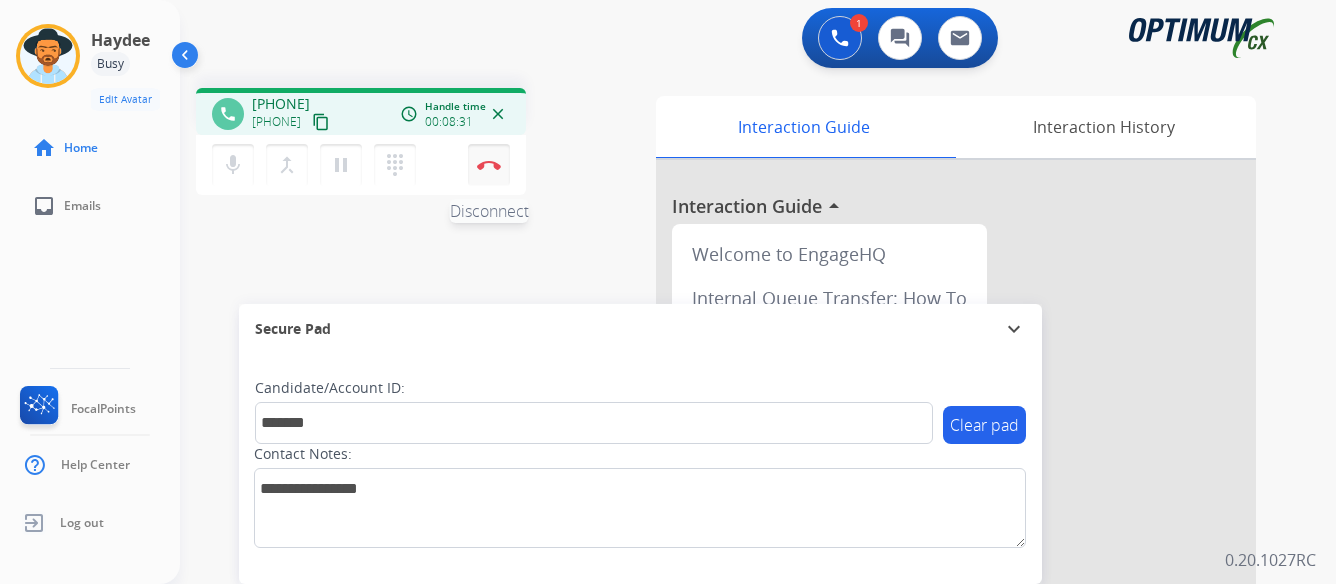 click on "Disconnect" at bounding box center [489, 165] 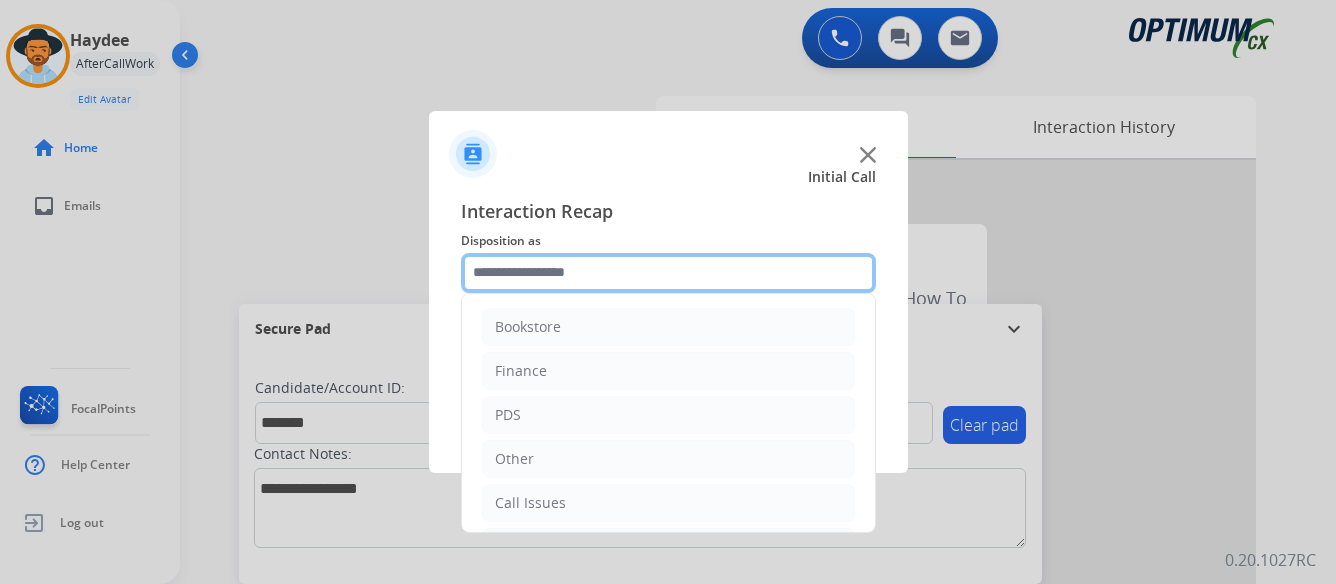 click 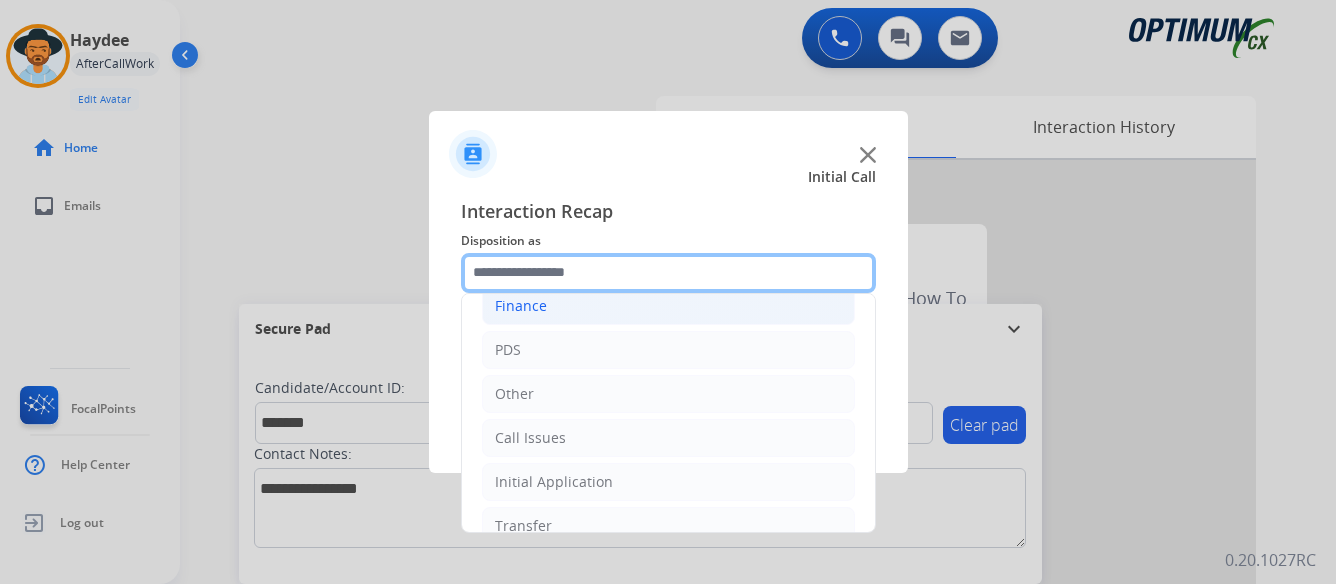 scroll, scrollTop: 100, scrollLeft: 0, axis: vertical 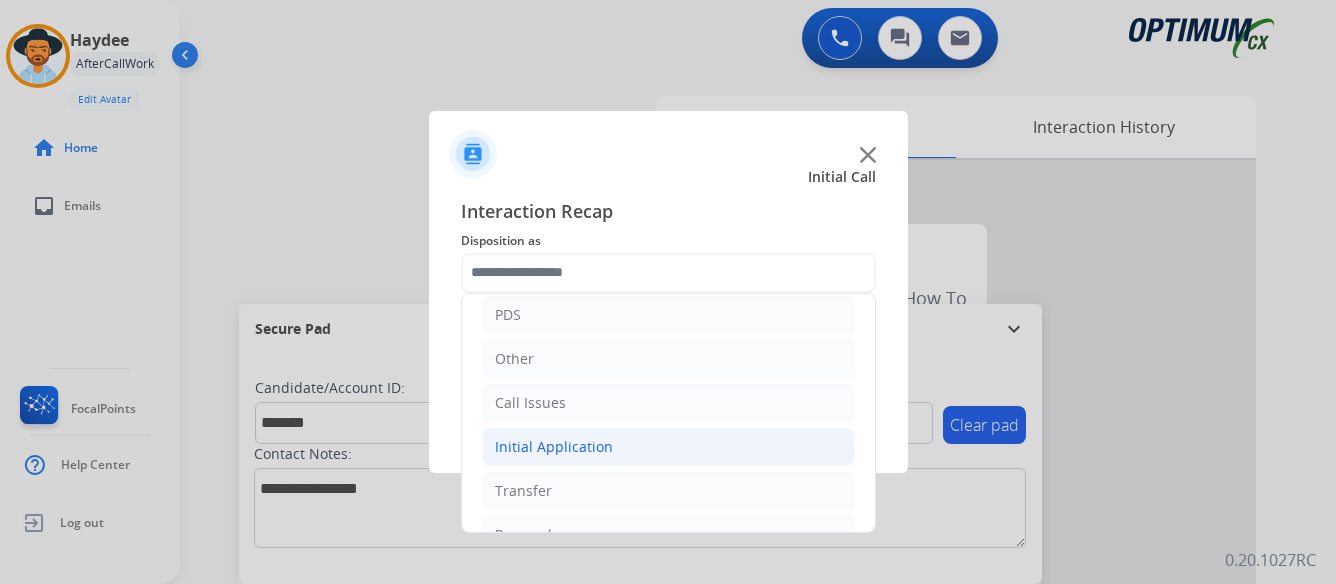 click on "Initial Application" 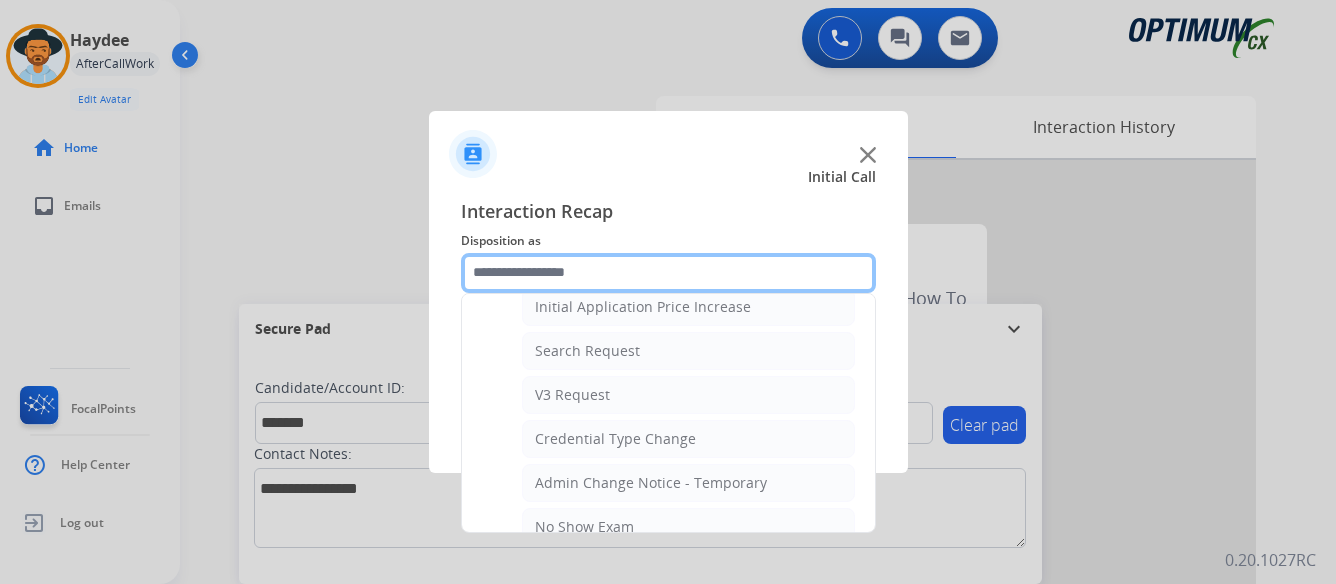 scroll, scrollTop: 800, scrollLeft: 0, axis: vertical 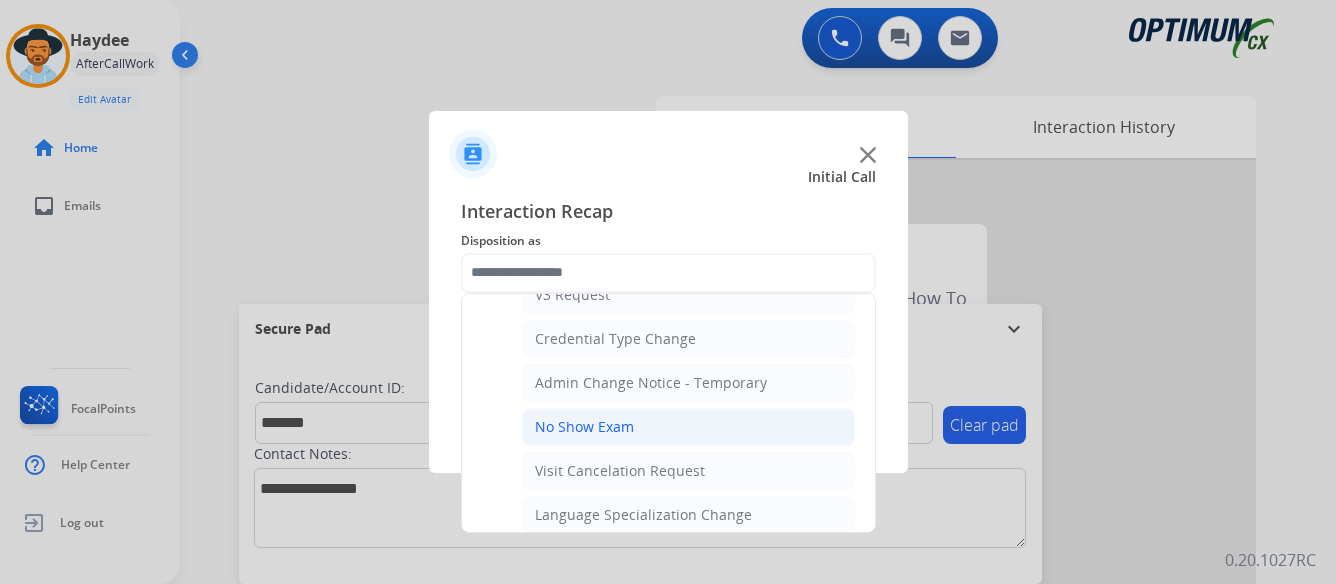 click on "No Show Exam" 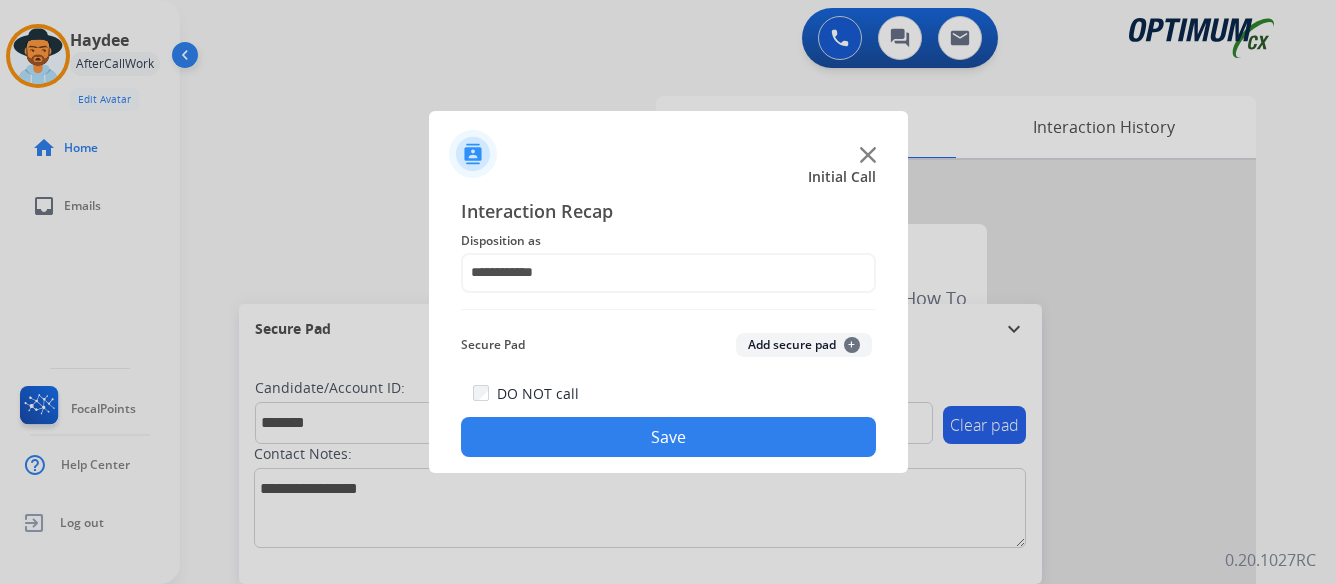 click on "Save" 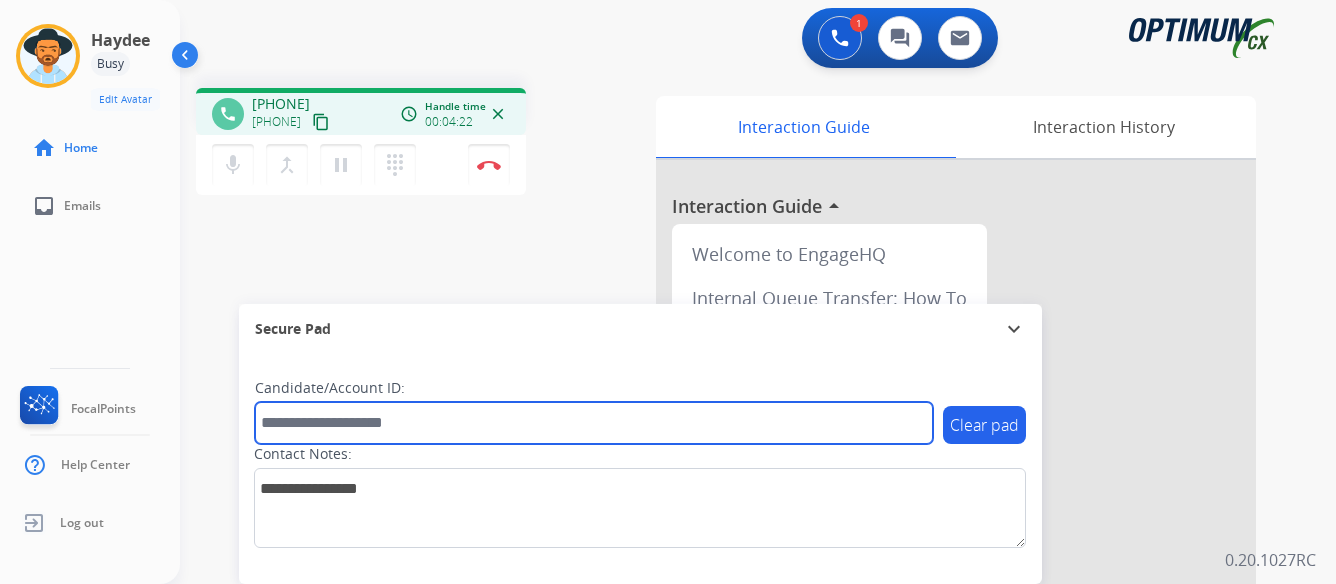 paste on "*******" 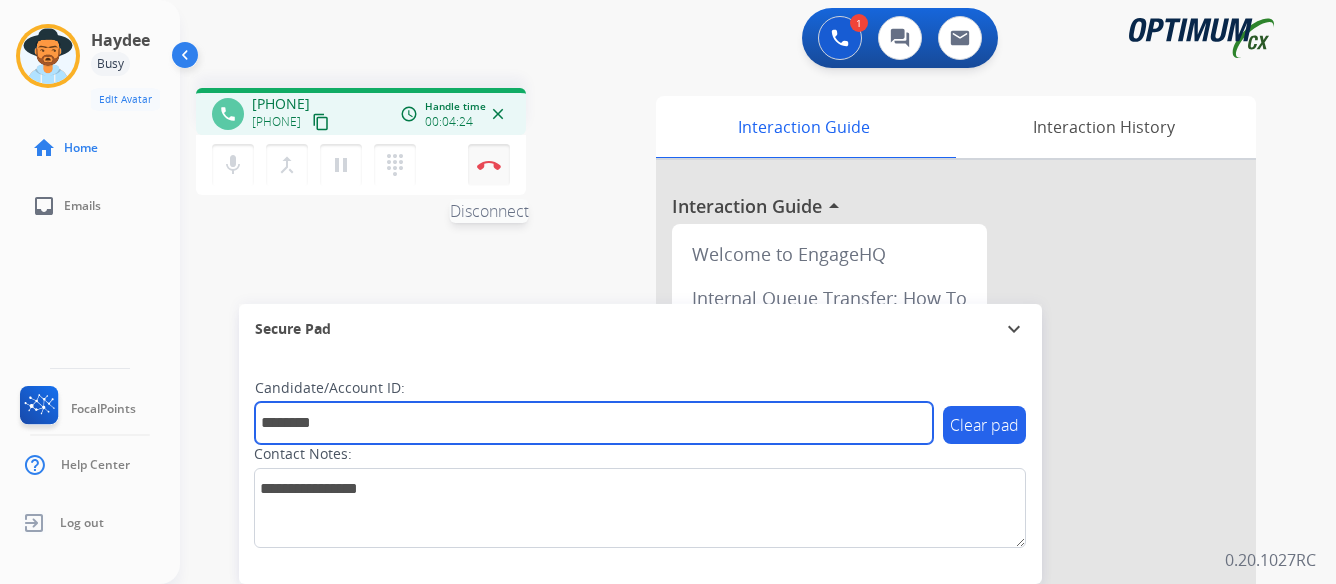 type on "*******" 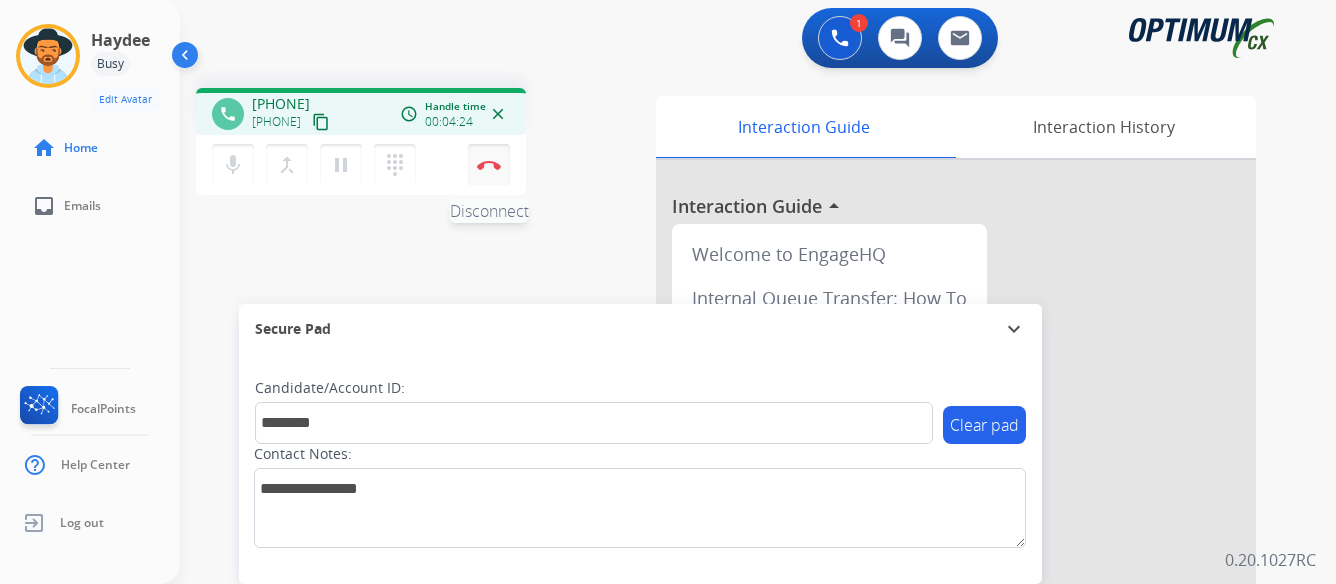 click at bounding box center (489, 165) 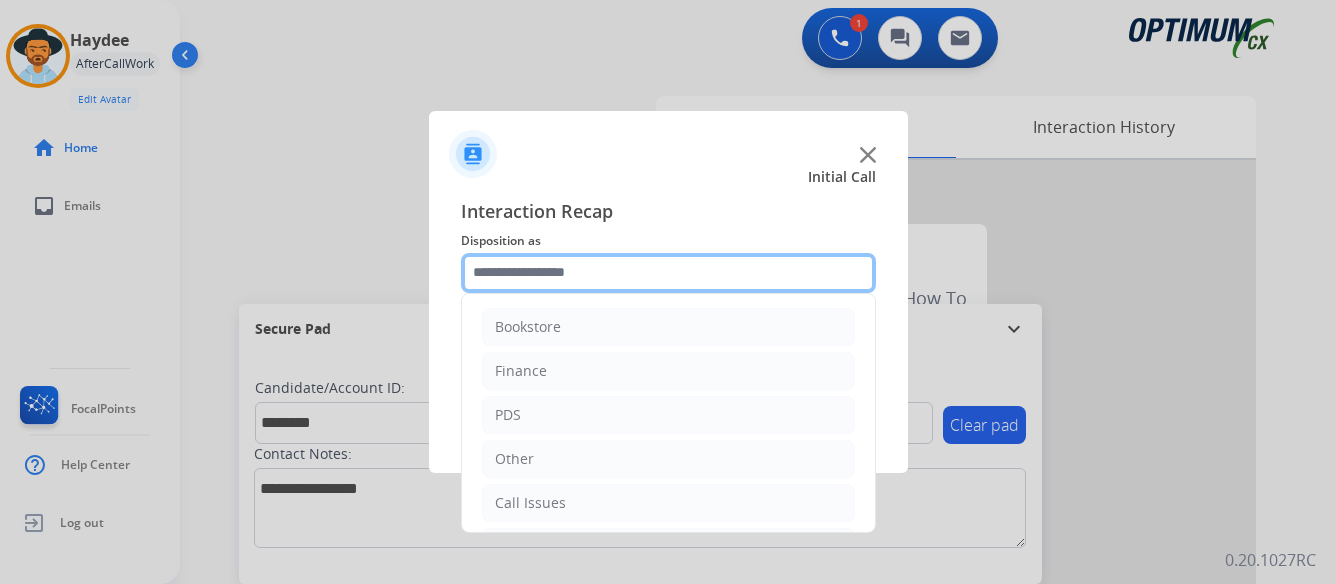 click 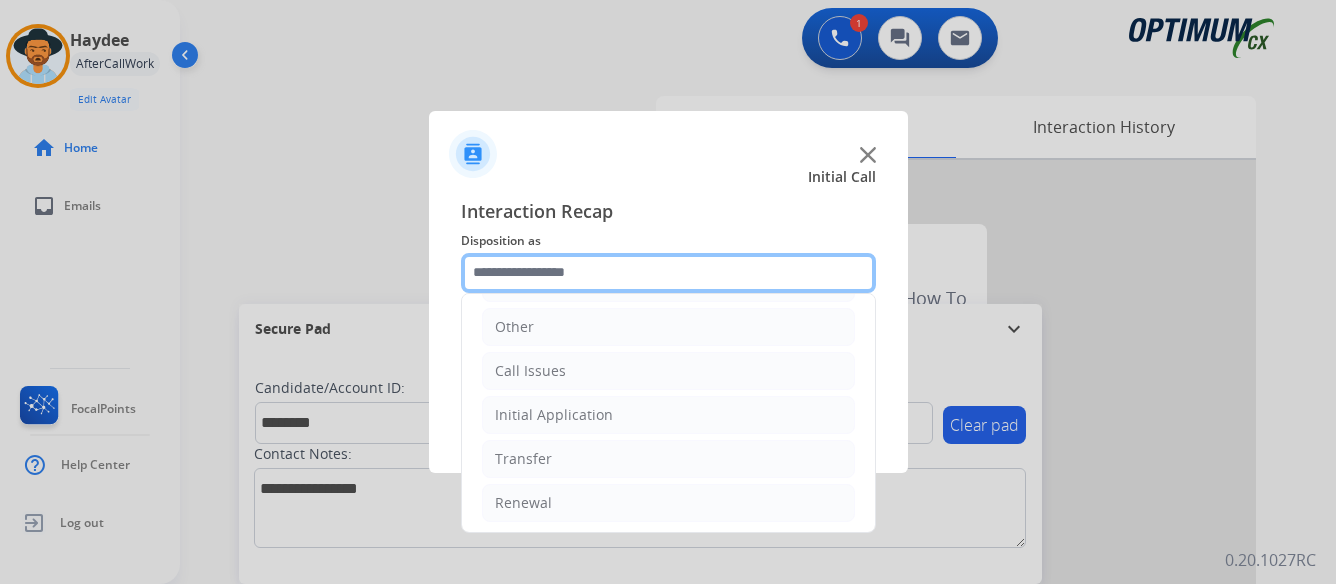 scroll, scrollTop: 136, scrollLeft: 0, axis: vertical 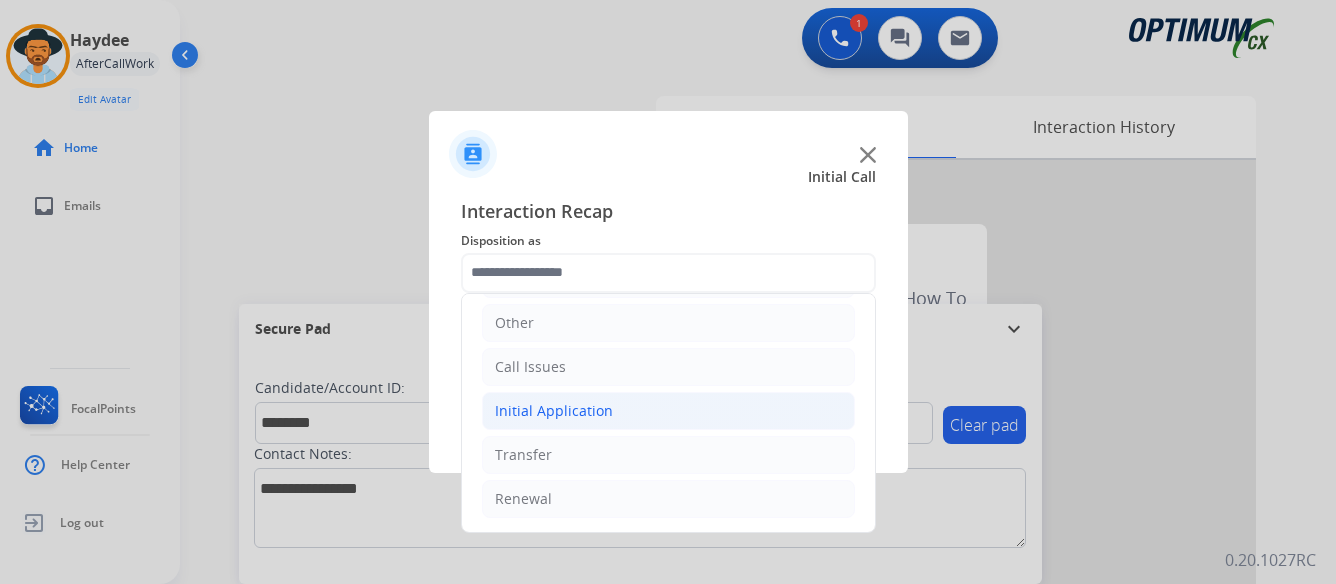 click on "Initial Application" 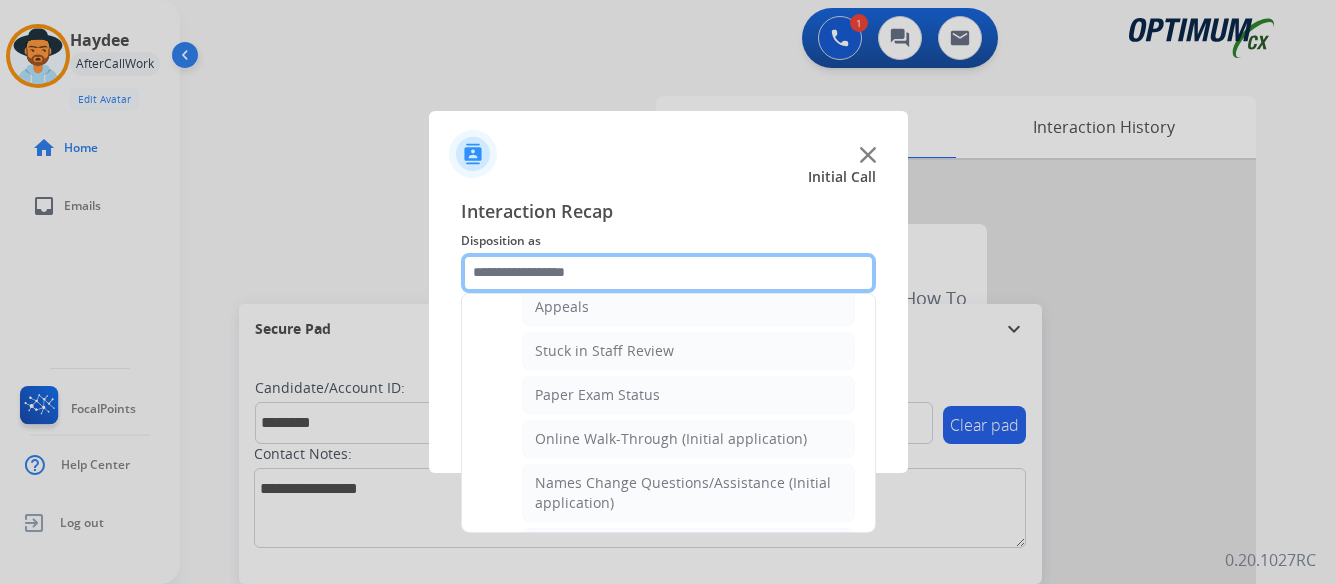 scroll, scrollTop: 336, scrollLeft: 0, axis: vertical 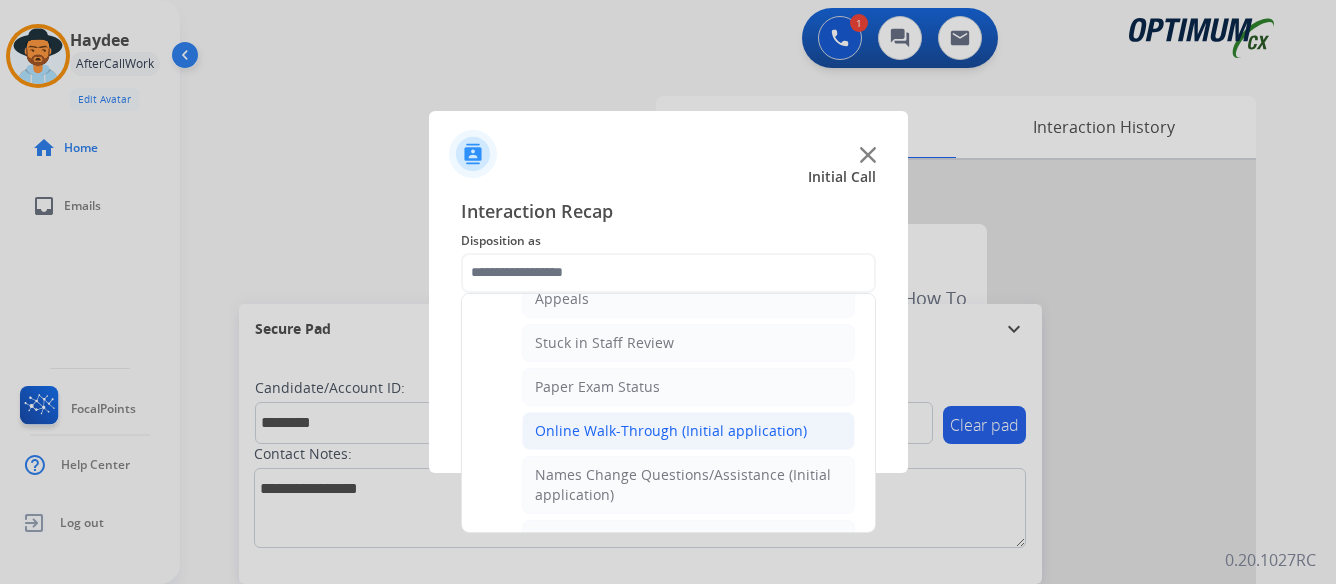 click on "Online Walk-Through (Initial application)" 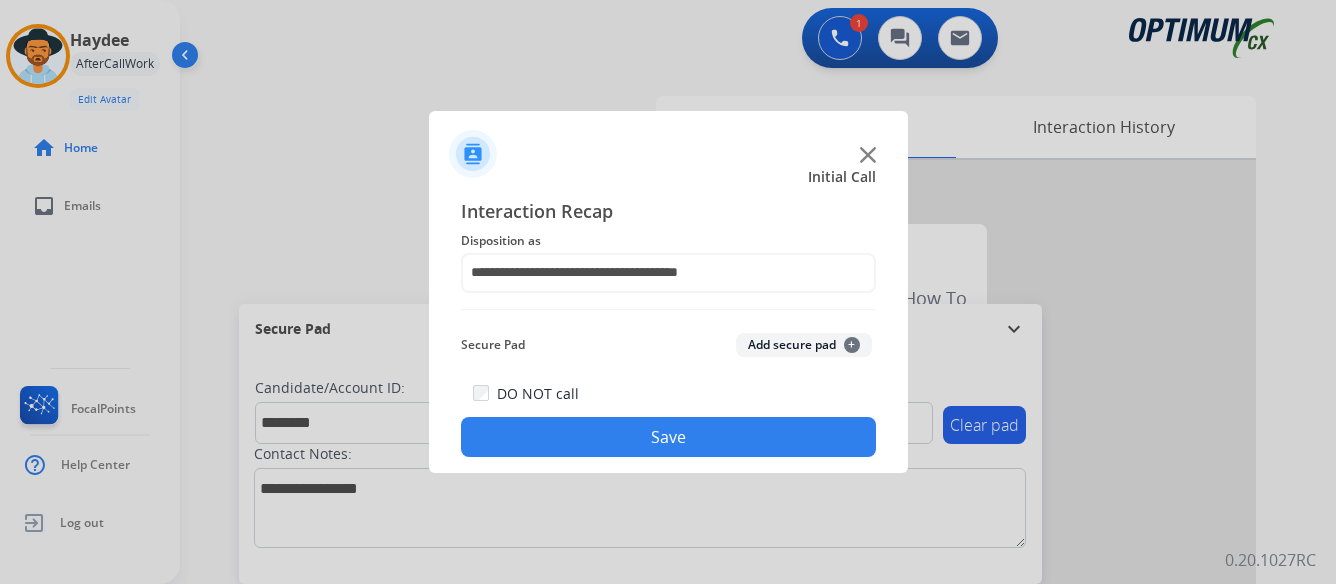 click on "Save" 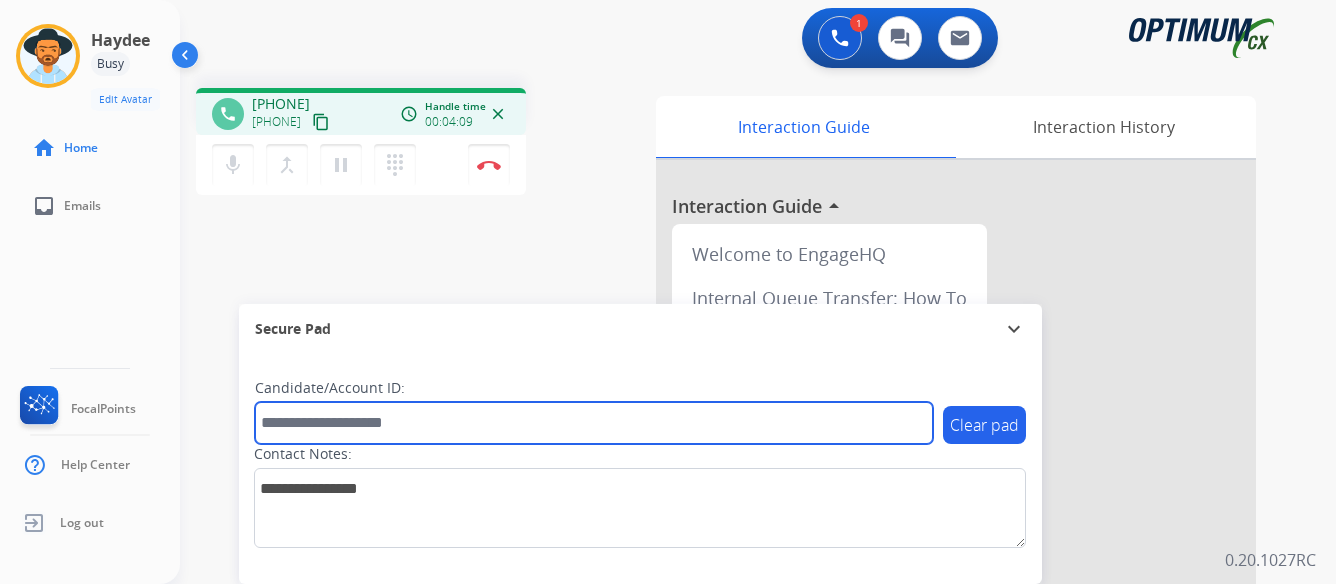 paste on "*******" 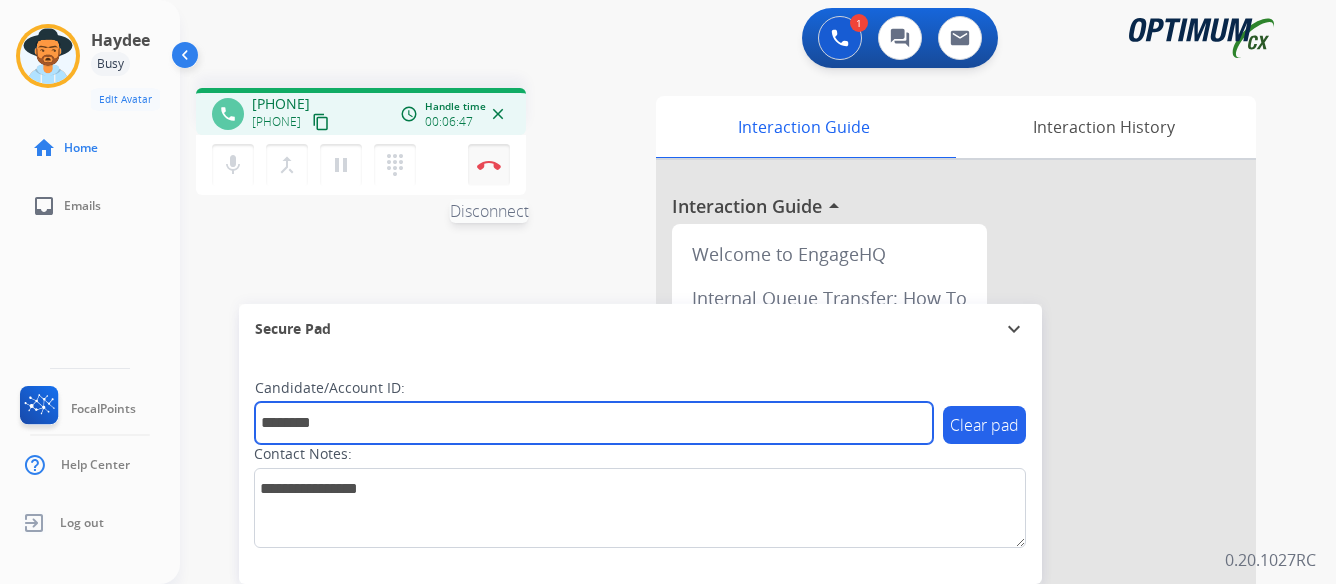 type on "*******" 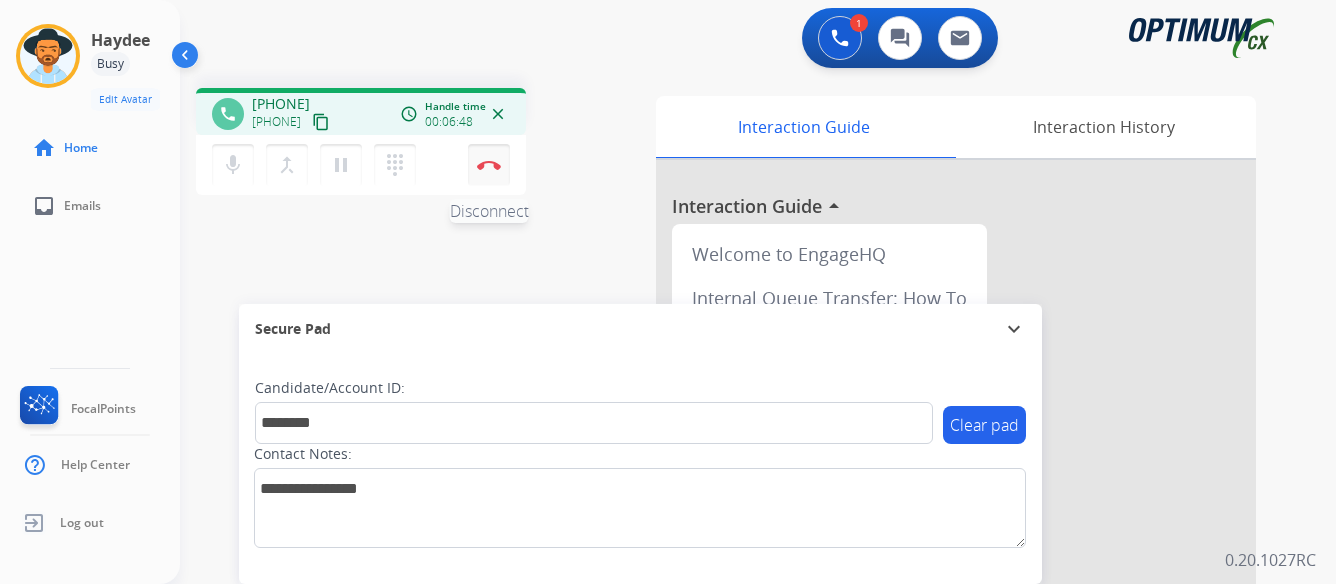 click at bounding box center (489, 165) 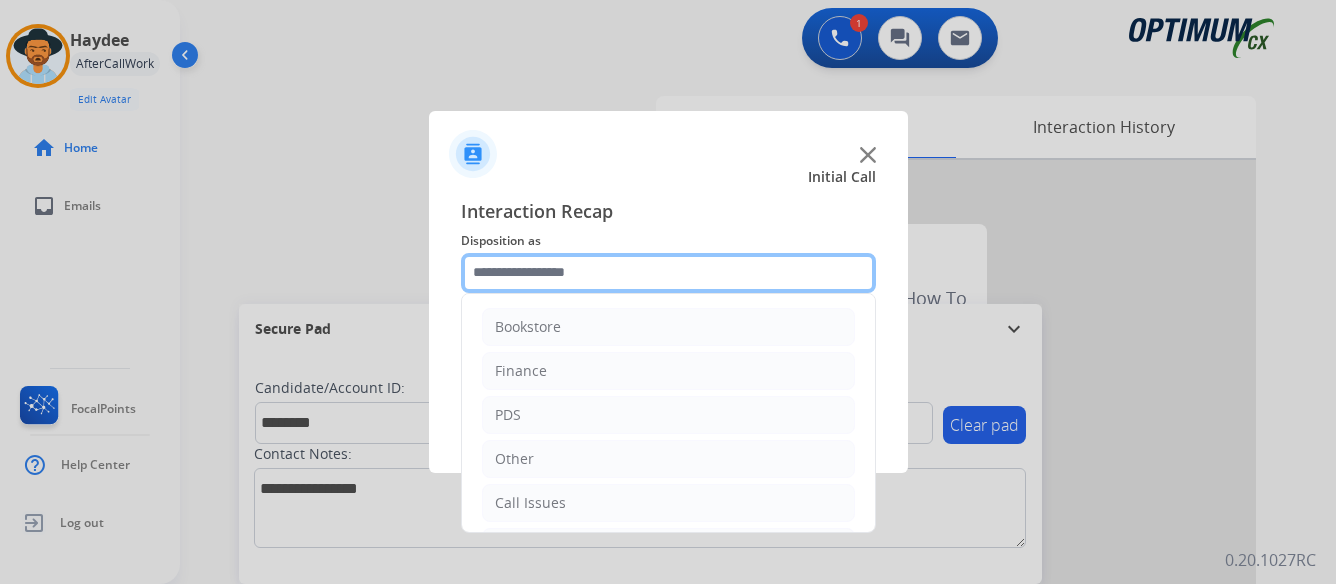 click 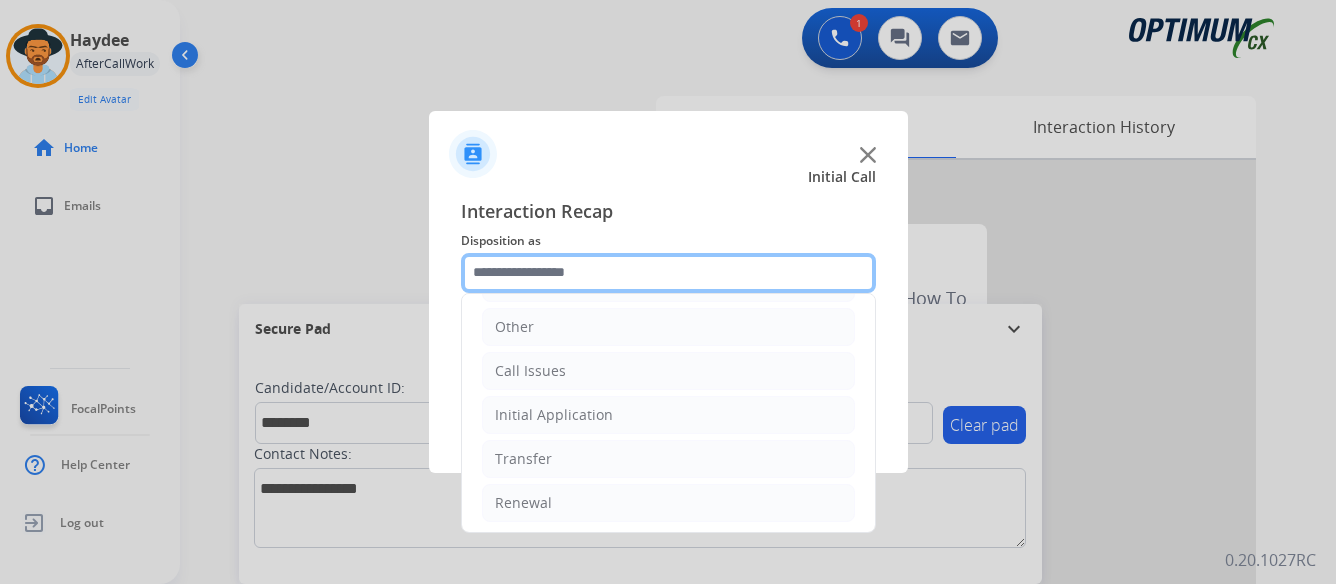 scroll, scrollTop: 136, scrollLeft: 0, axis: vertical 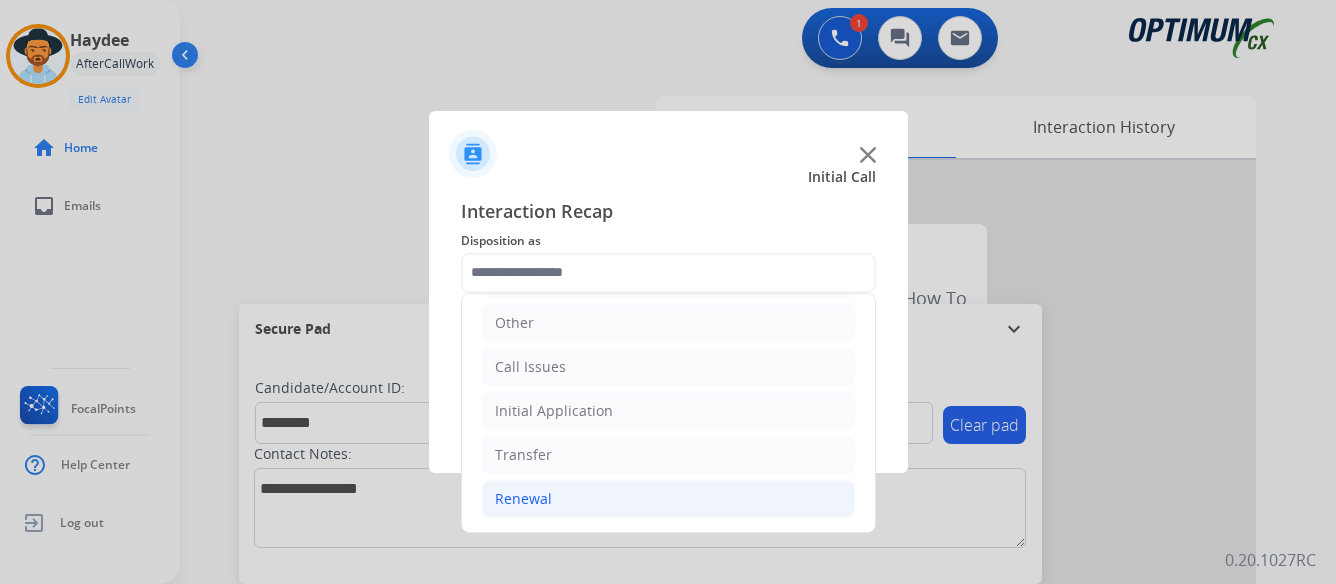 click on "Renewal" 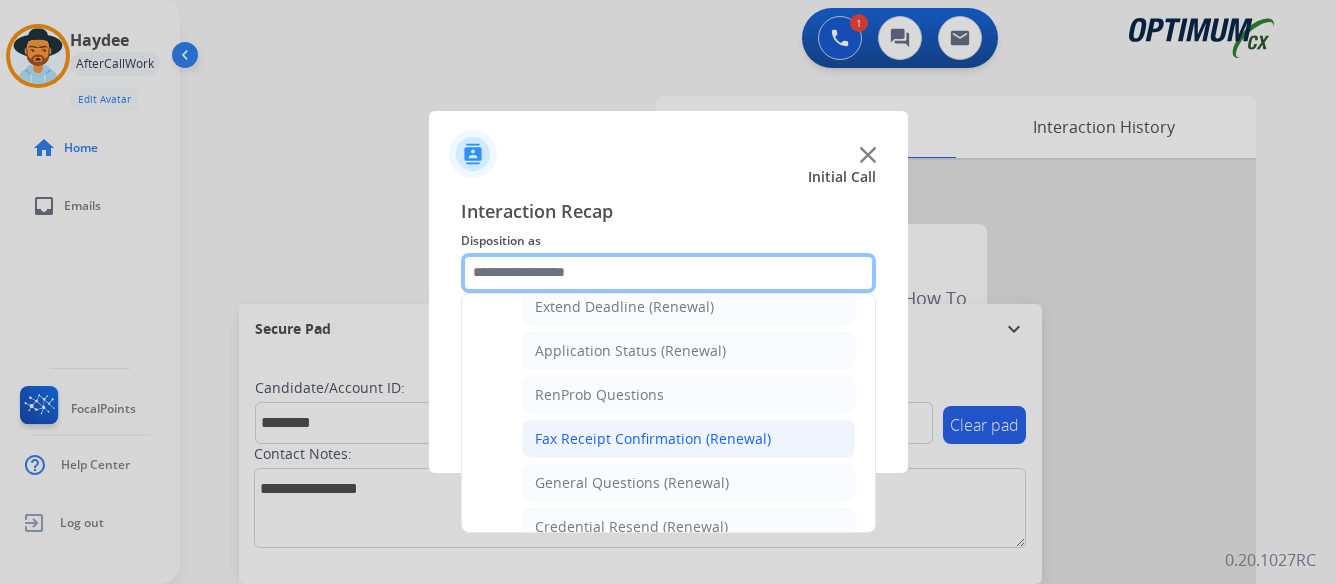 scroll, scrollTop: 536, scrollLeft: 0, axis: vertical 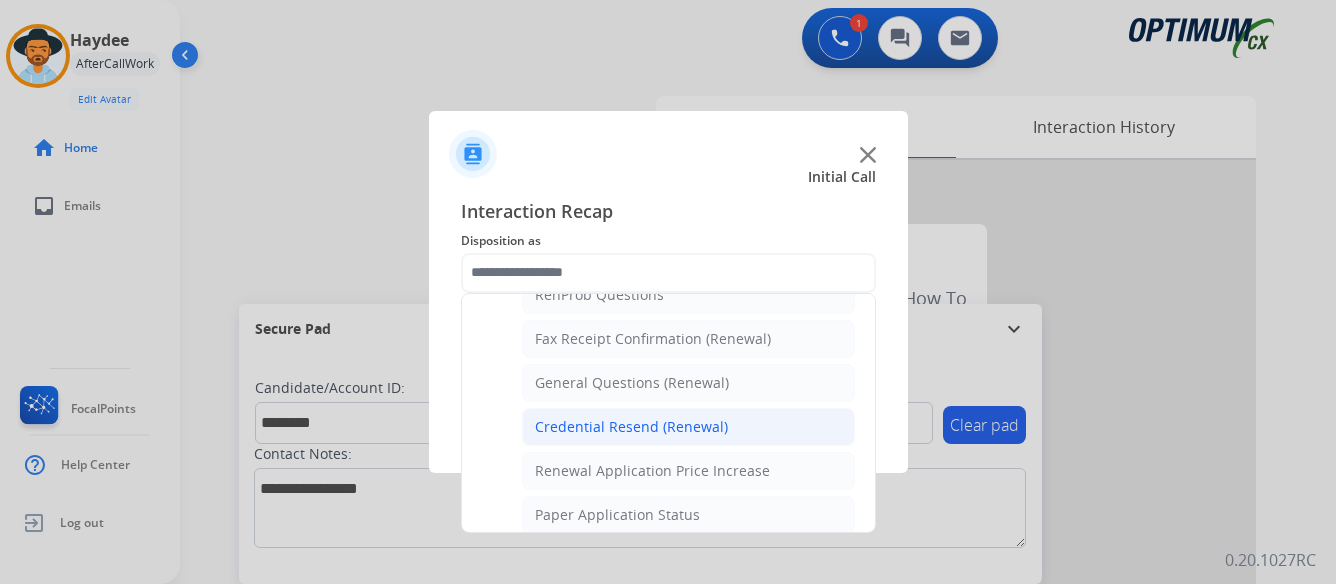 click on "Credential Resend (Renewal)" 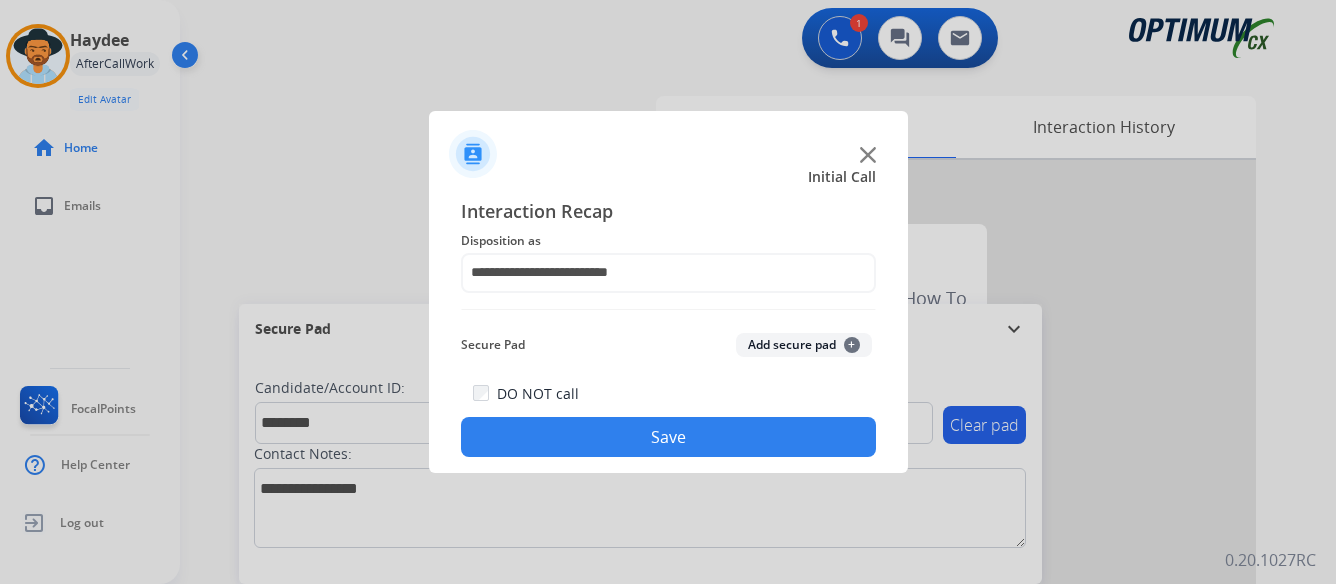 click on "Save" 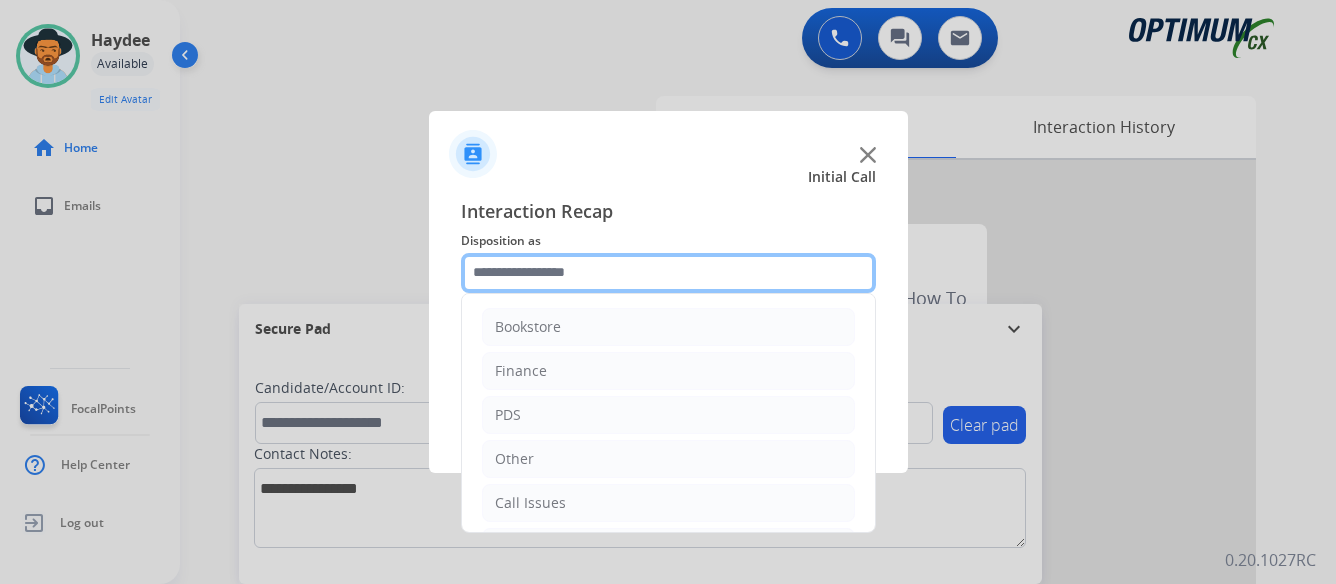 click 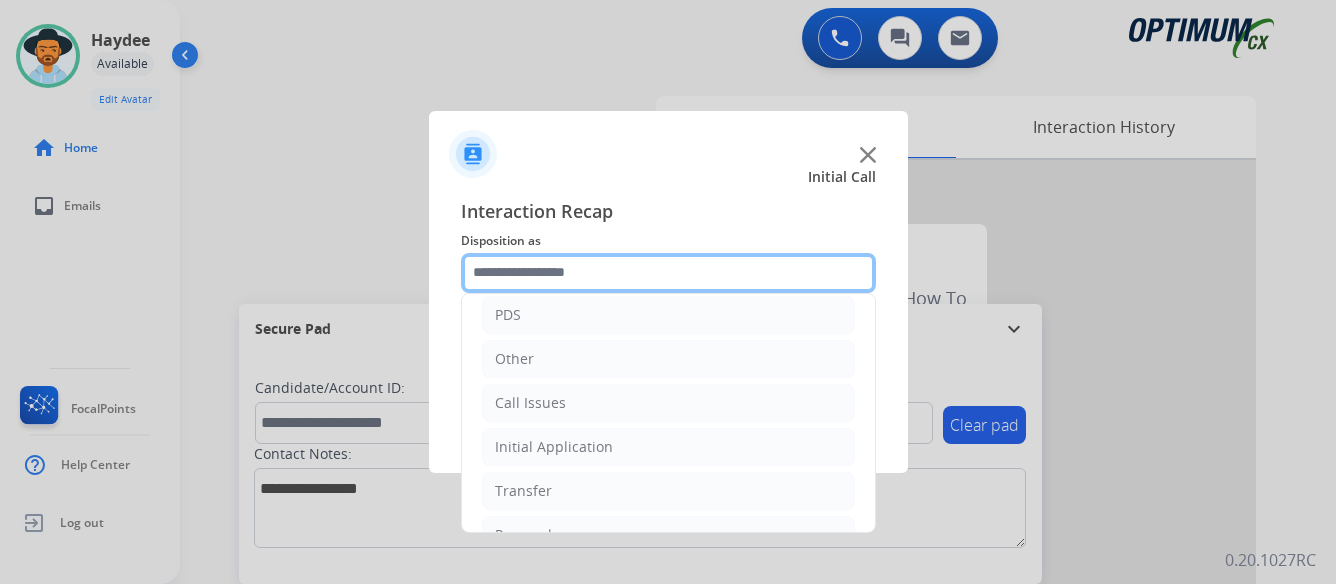 scroll, scrollTop: 136, scrollLeft: 0, axis: vertical 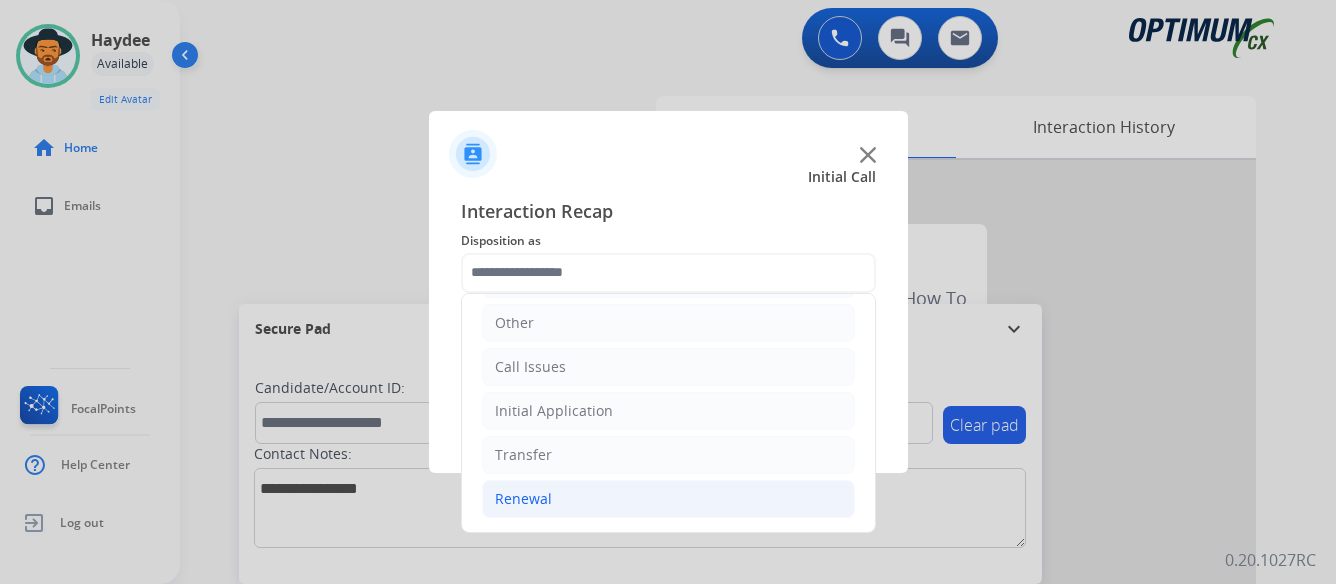 click on "Renewal" 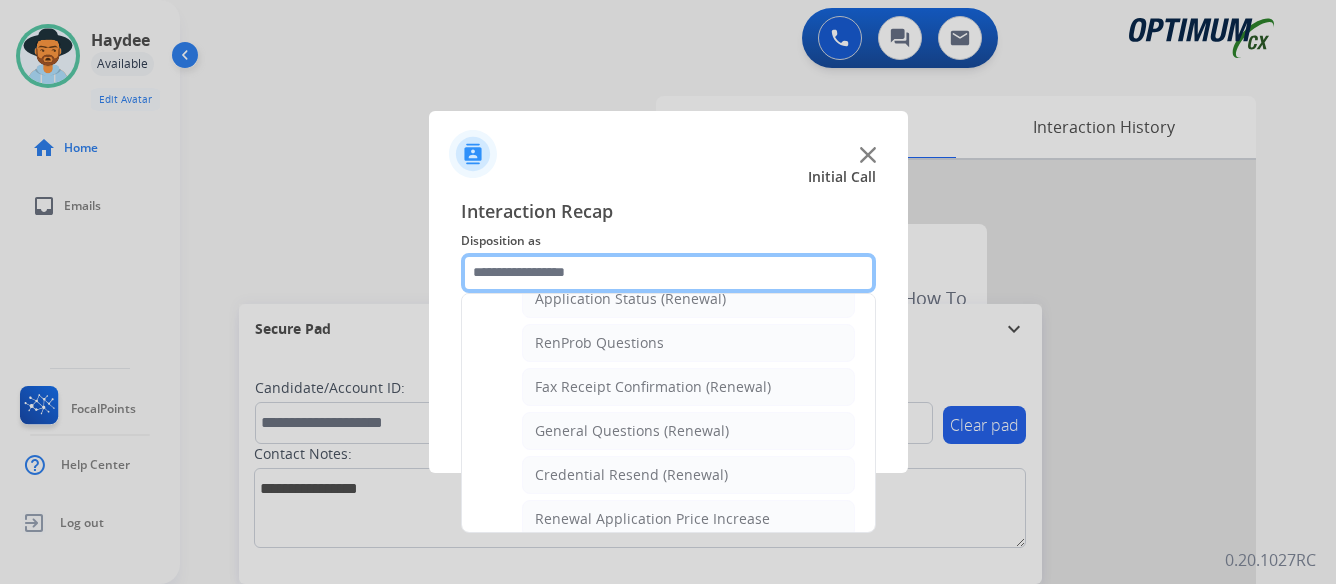 scroll, scrollTop: 536, scrollLeft: 0, axis: vertical 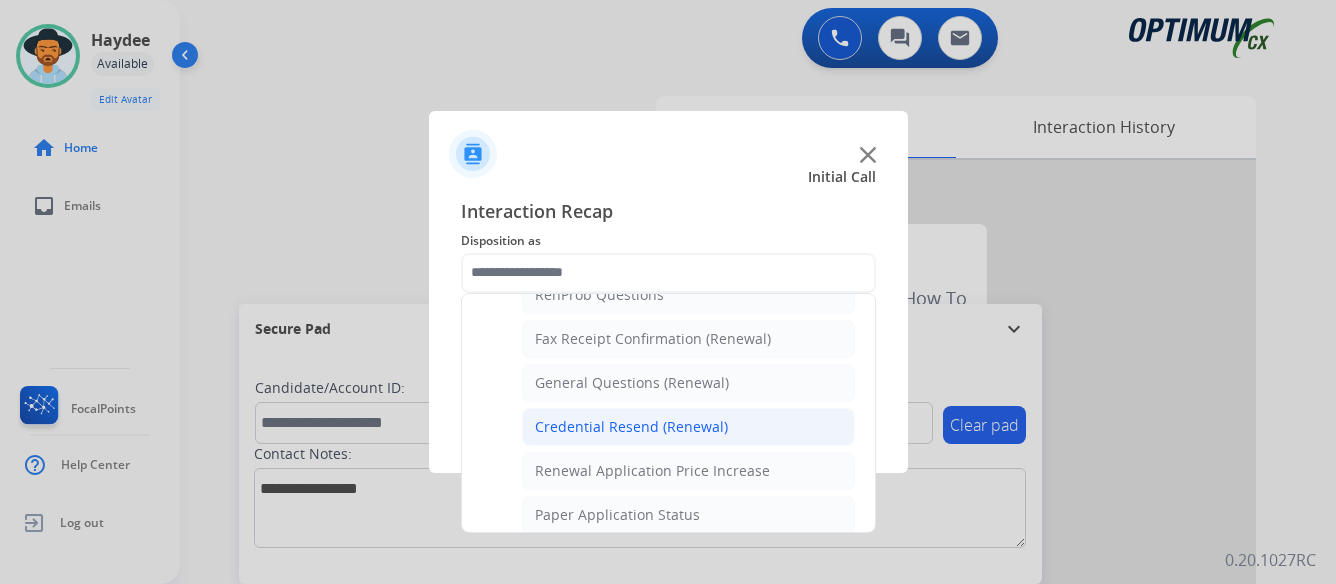 click on "Credential Resend (Renewal)" 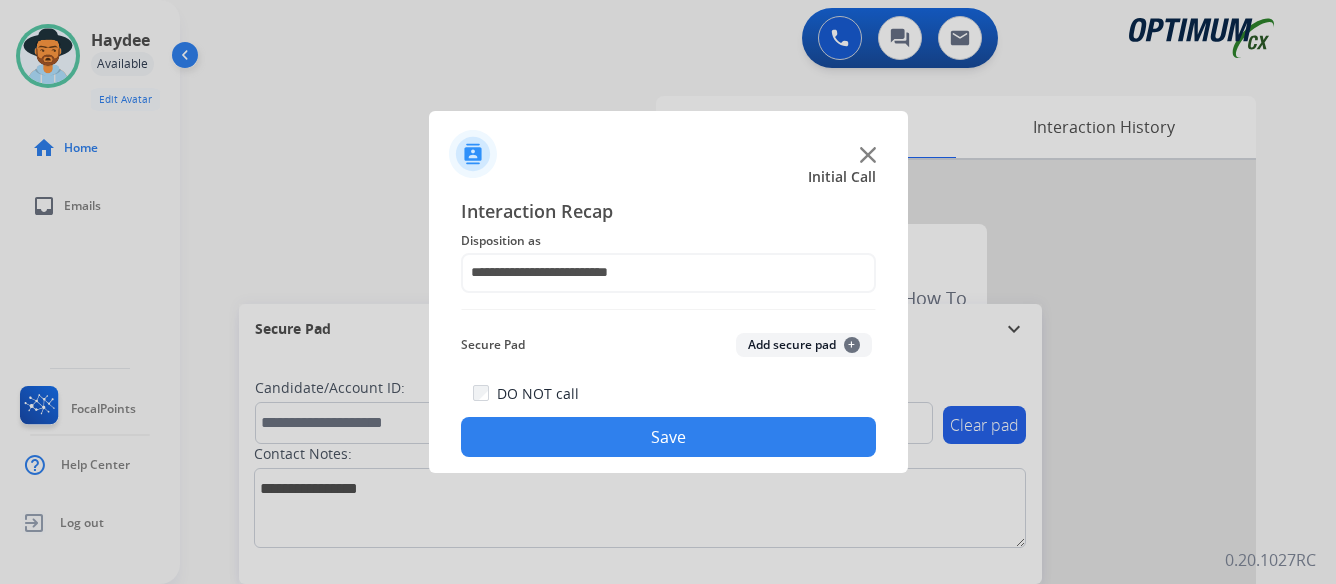 click on "Save" 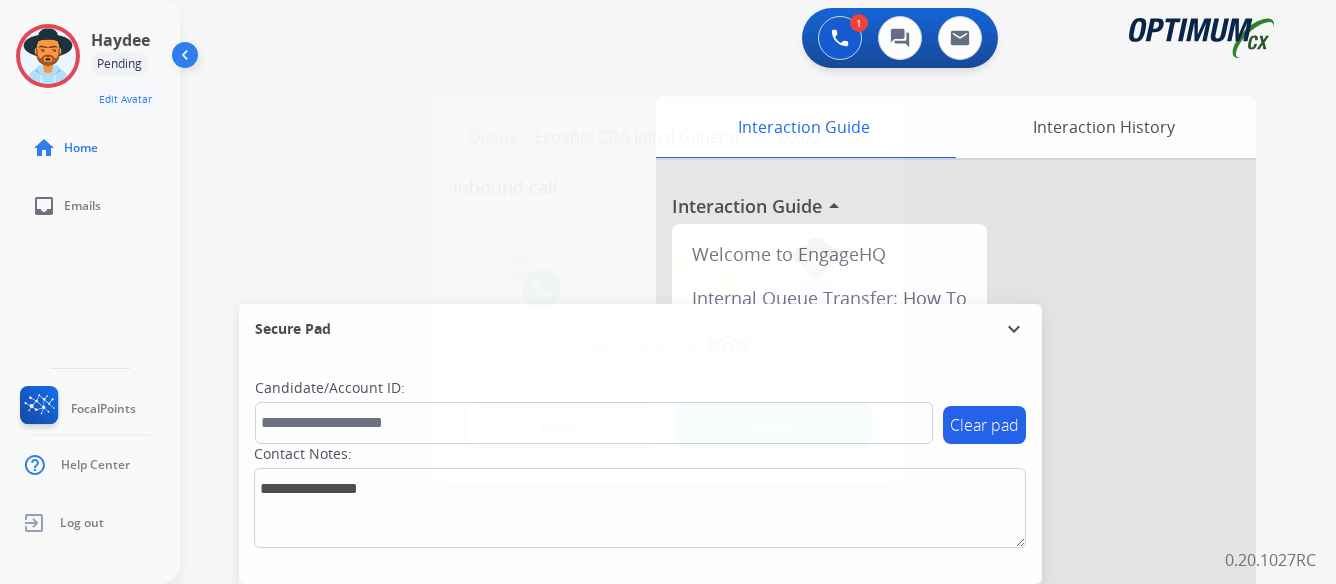 click on "Accept" at bounding box center (775, 425) 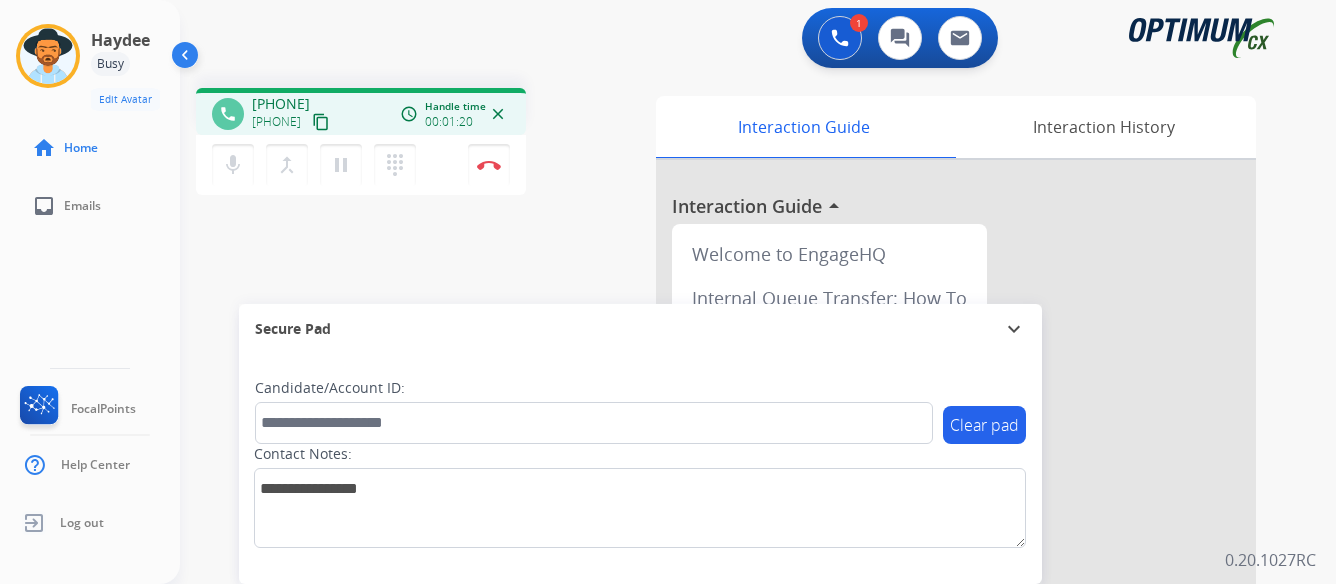 drag, startPoint x: 266, startPoint y: 103, endPoint x: 356, endPoint y: 99, distance: 90.088844 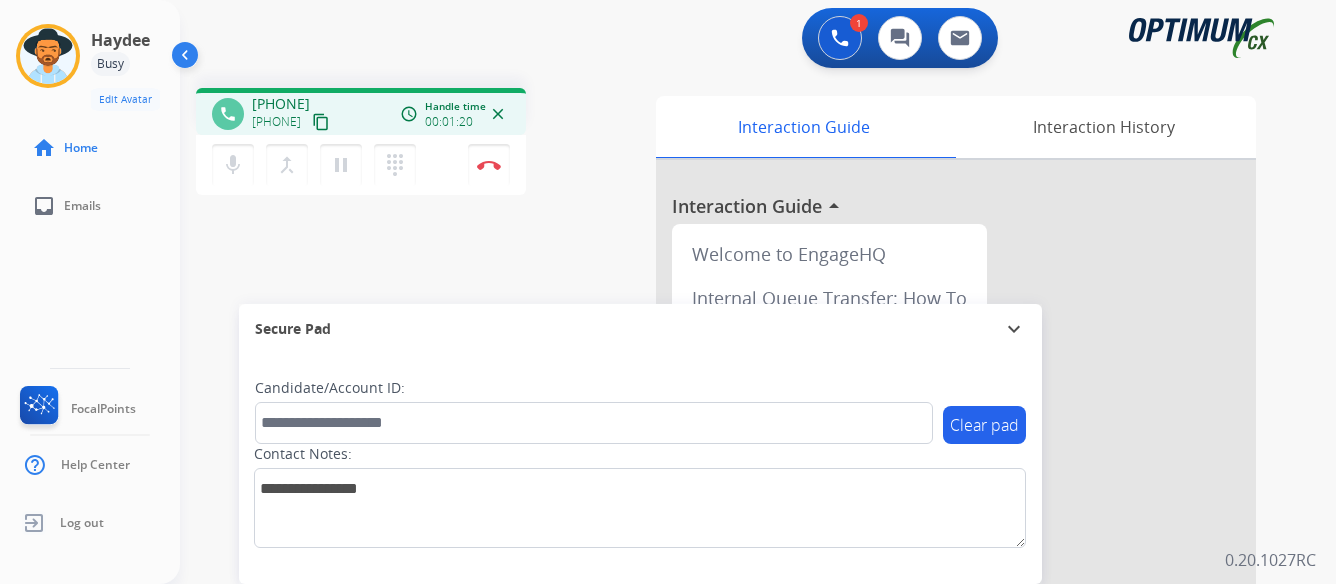click on "+17734035418 +17734035418 content_copy" at bounding box center [292, 114] 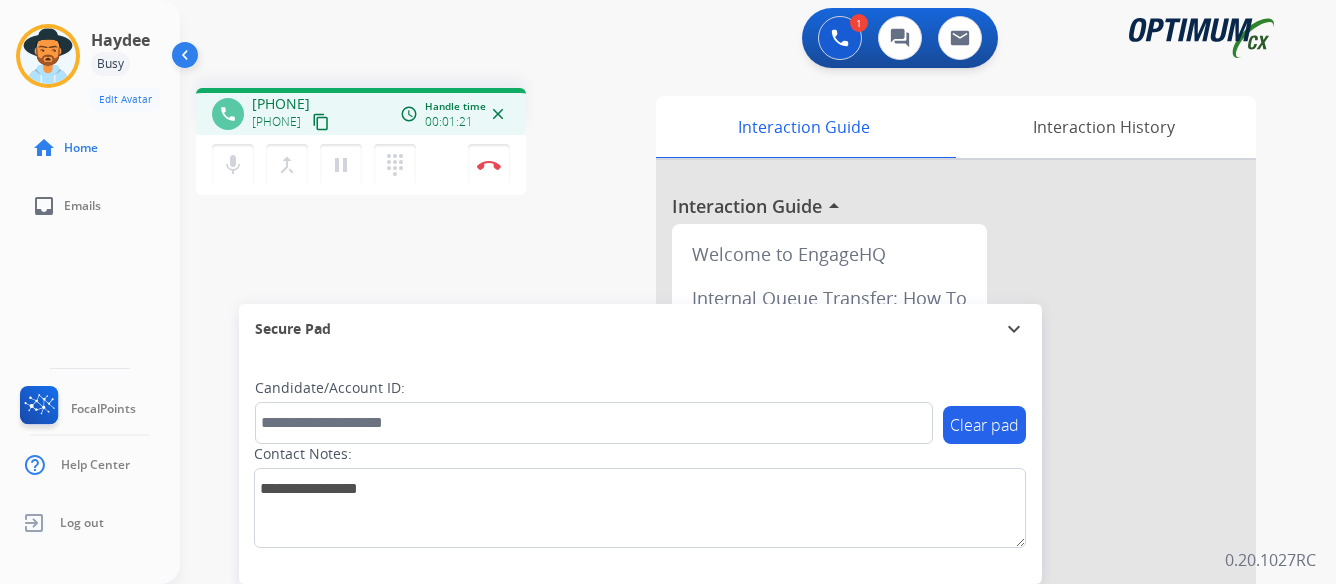 copy on "7734035418" 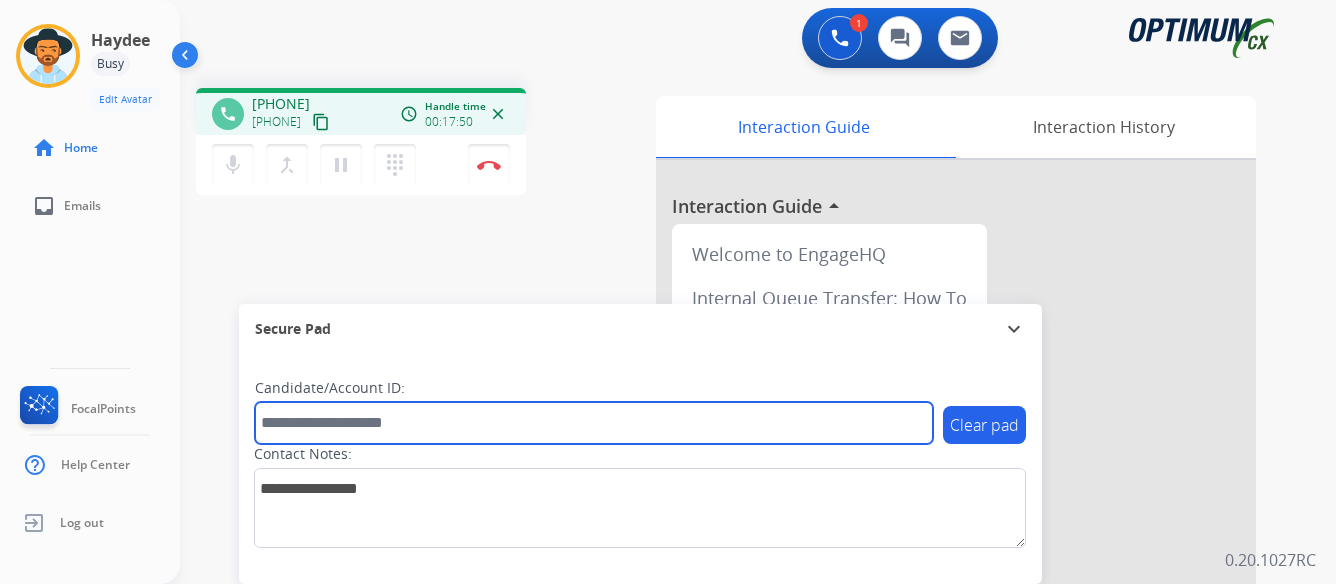 click at bounding box center (594, 423) 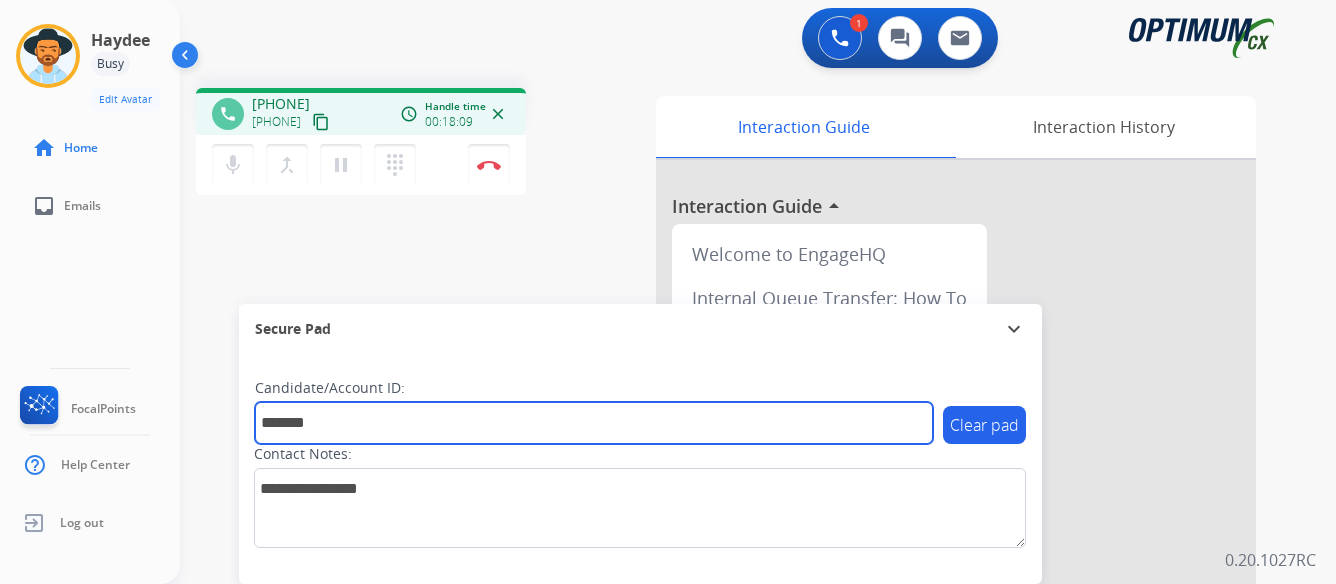 type on "*******" 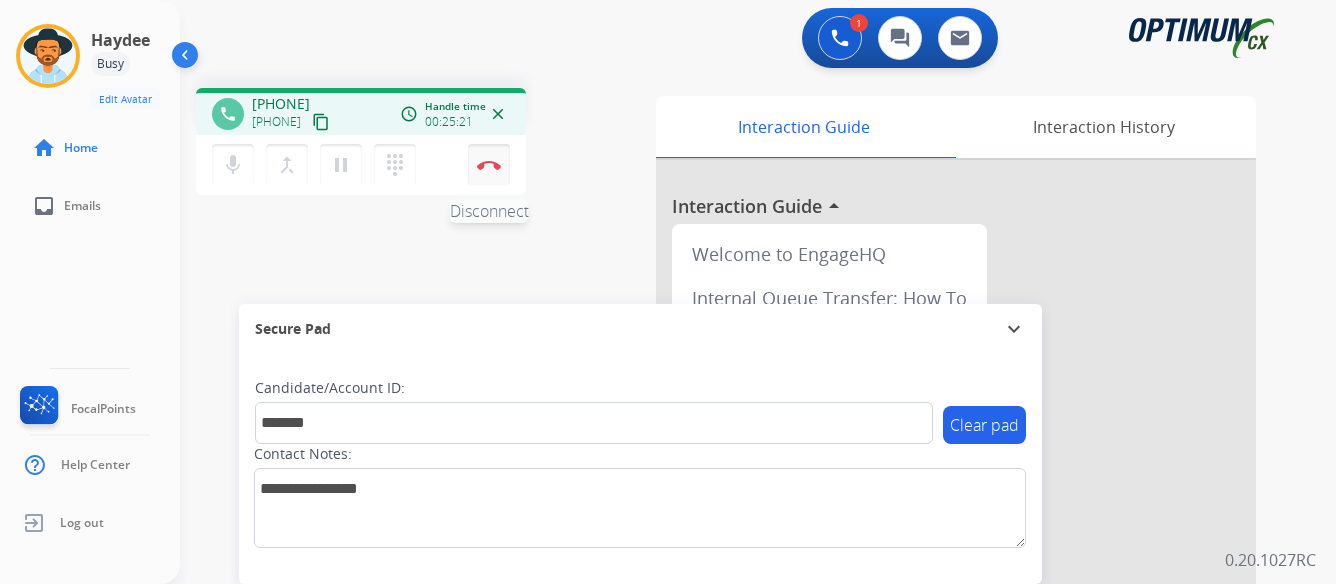 click at bounding box center (489, 165) 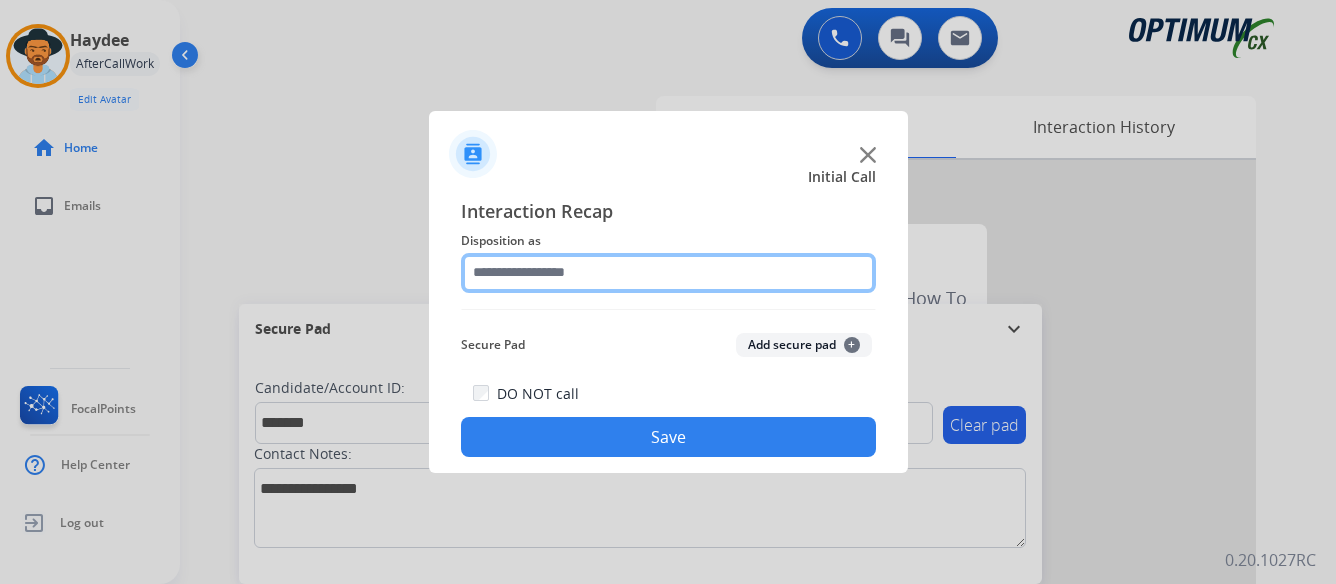 click 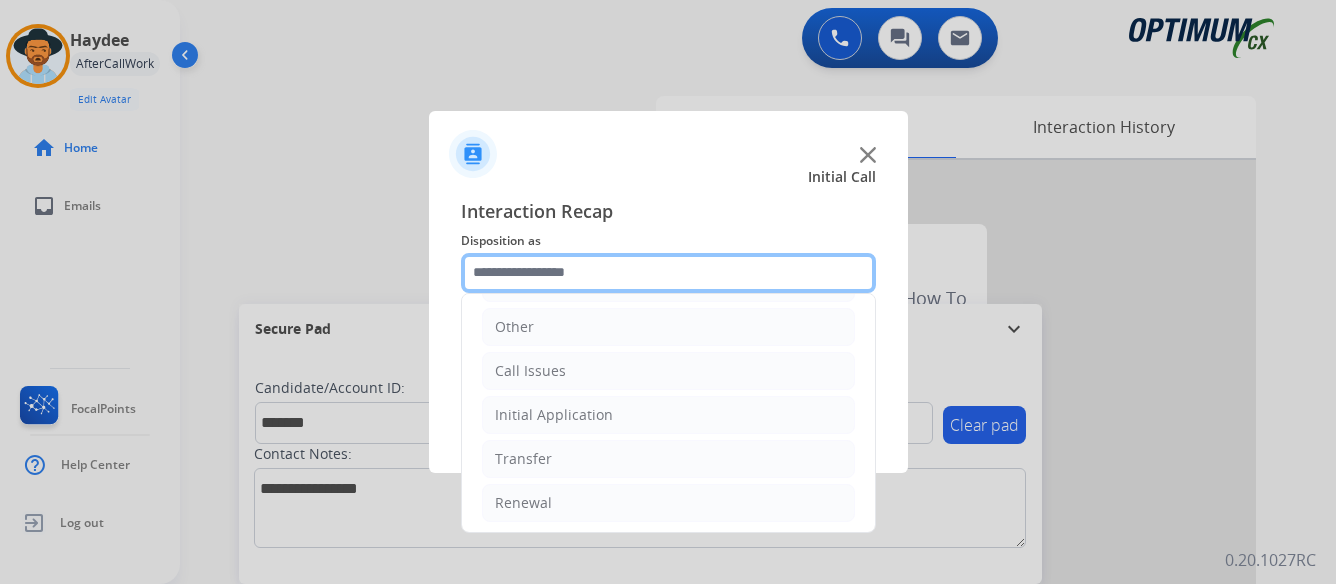 scroll, scrollTop: 136, scrollLeft: 0, axis: vertical 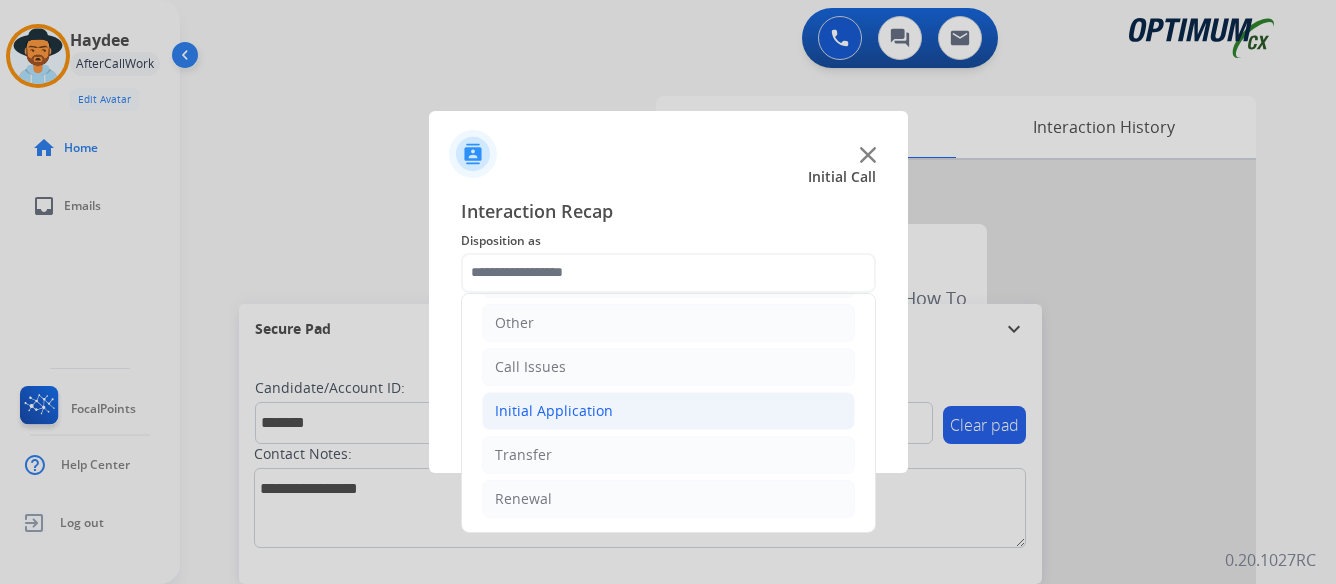 click on "Initial Application" 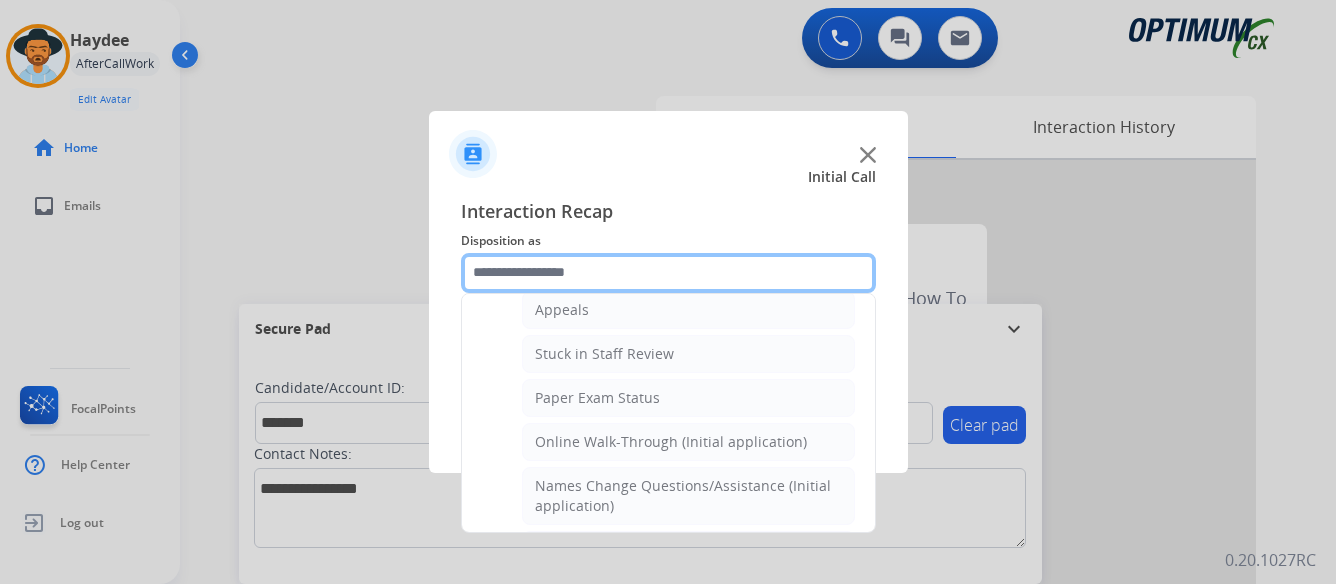 scroll, scrollTop: 336, scrollLeft: 0, axis: vertical 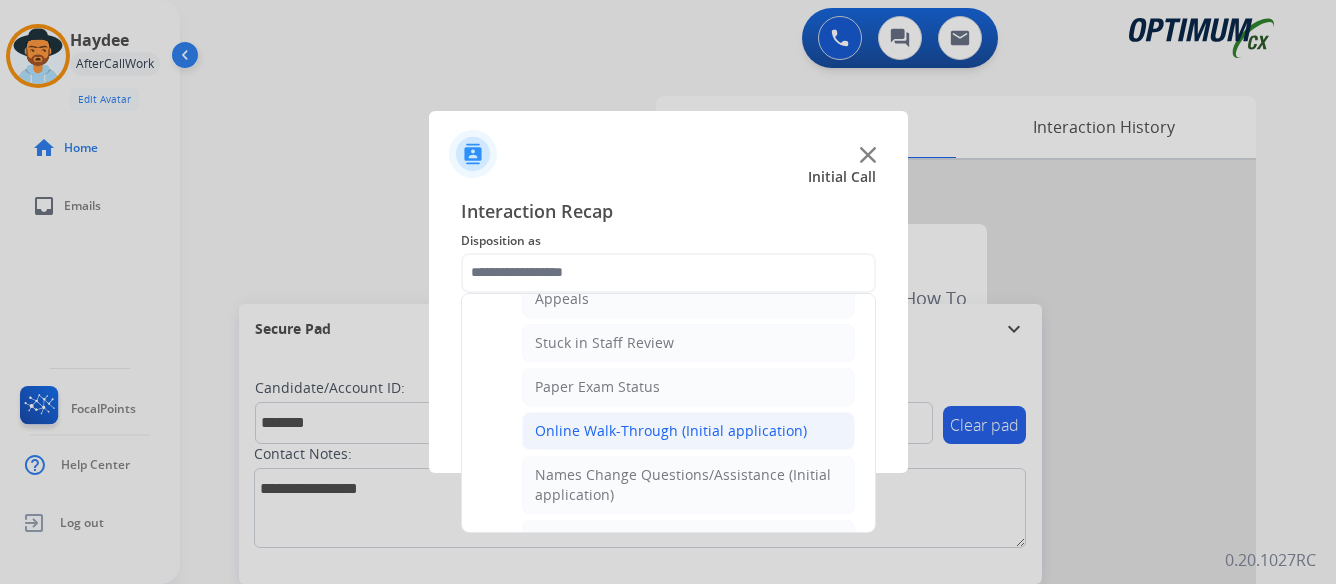 click on "Online Walk-Through (Initial application)" 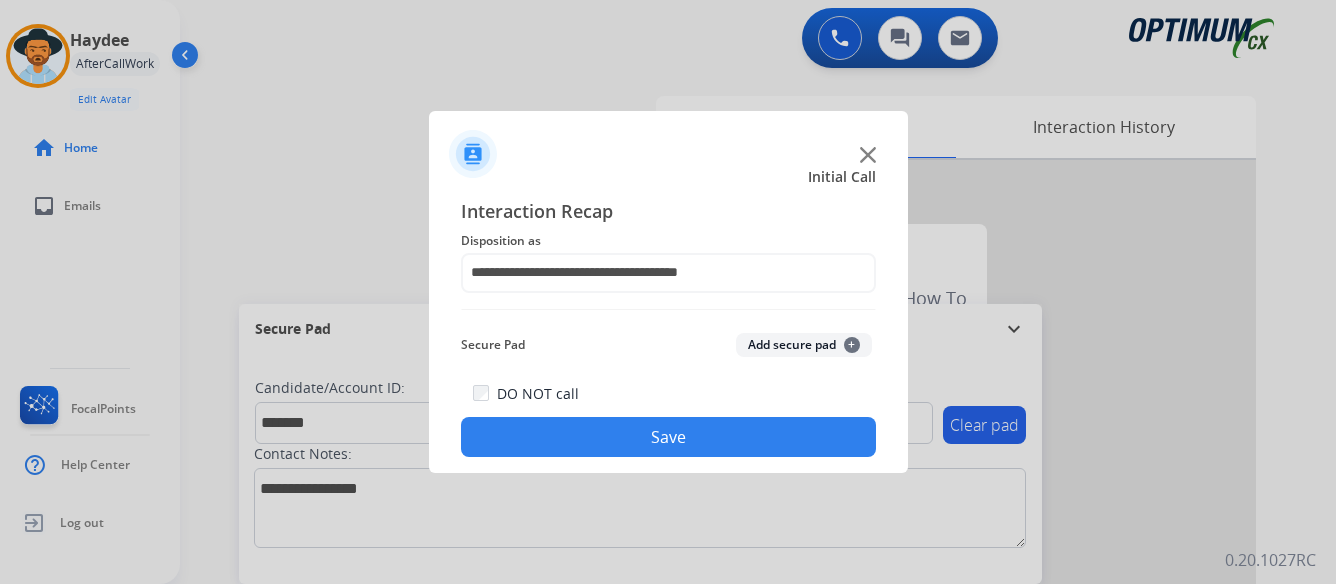 click on "Save" 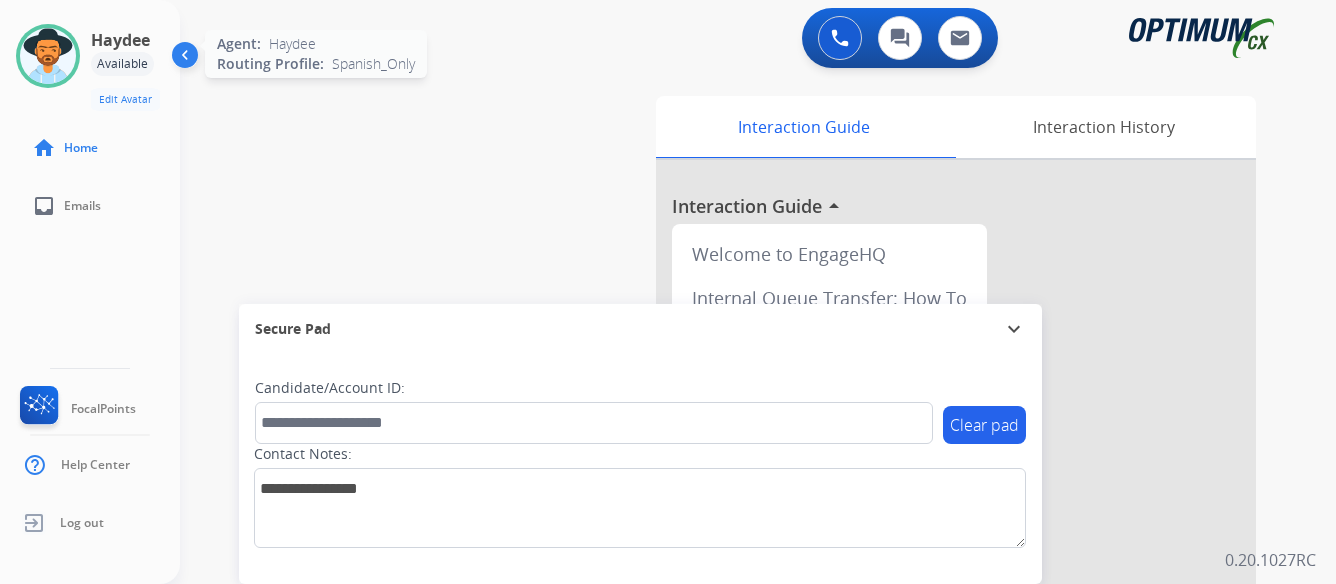 click at bounding box center (48, 56) 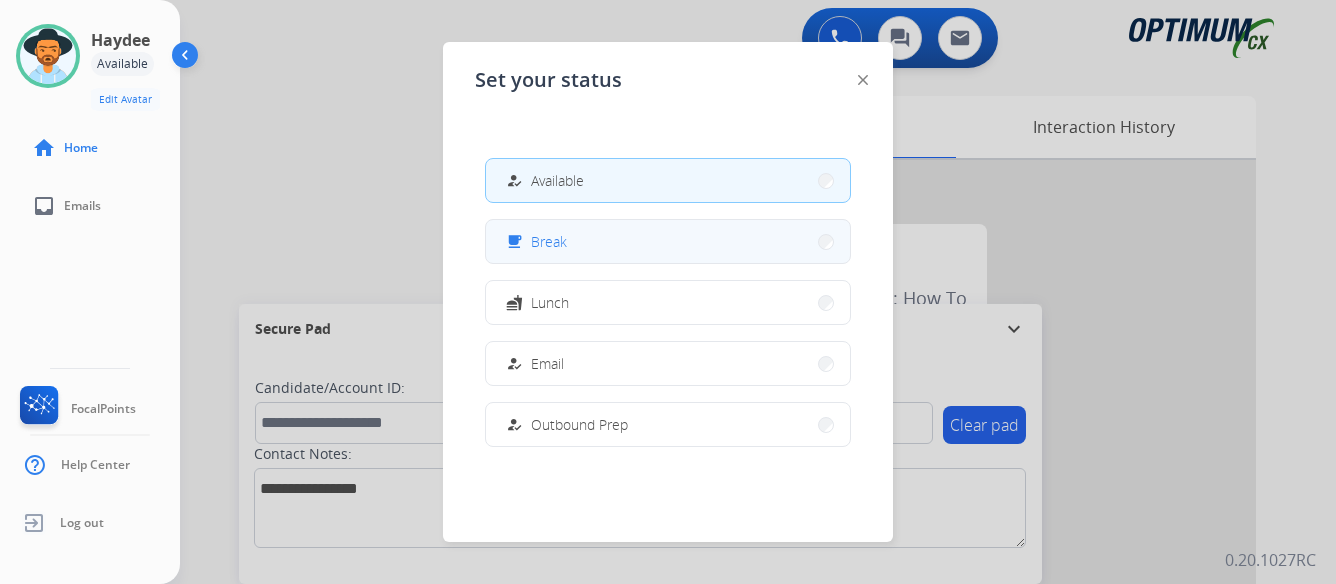 click on "free_breakfast Break" at bounding box center (668, 241) 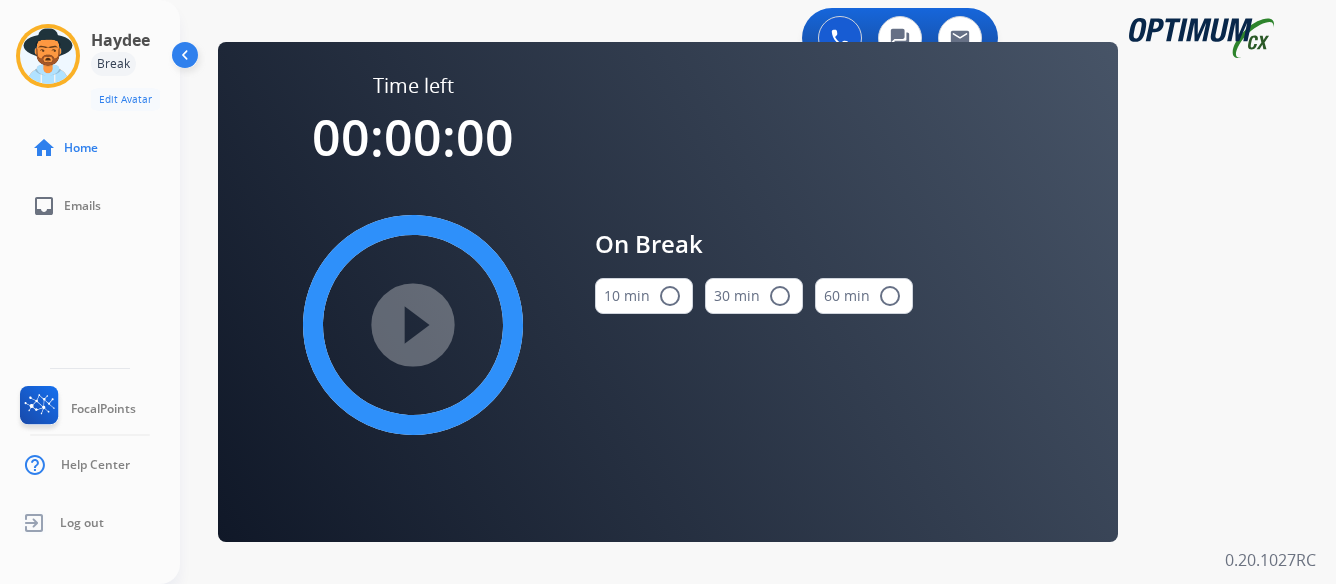 click on "radio_button_unchecked" at bounding box center [670, 296] 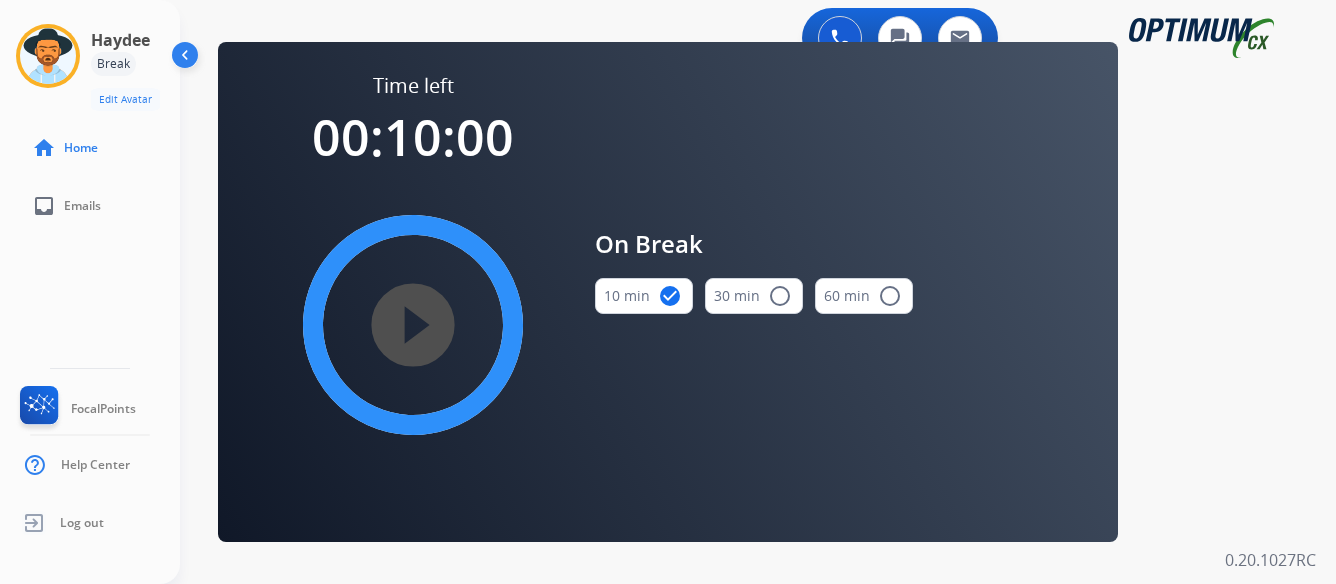 click on "play_circle_filled" at bounding box center (413, 325) 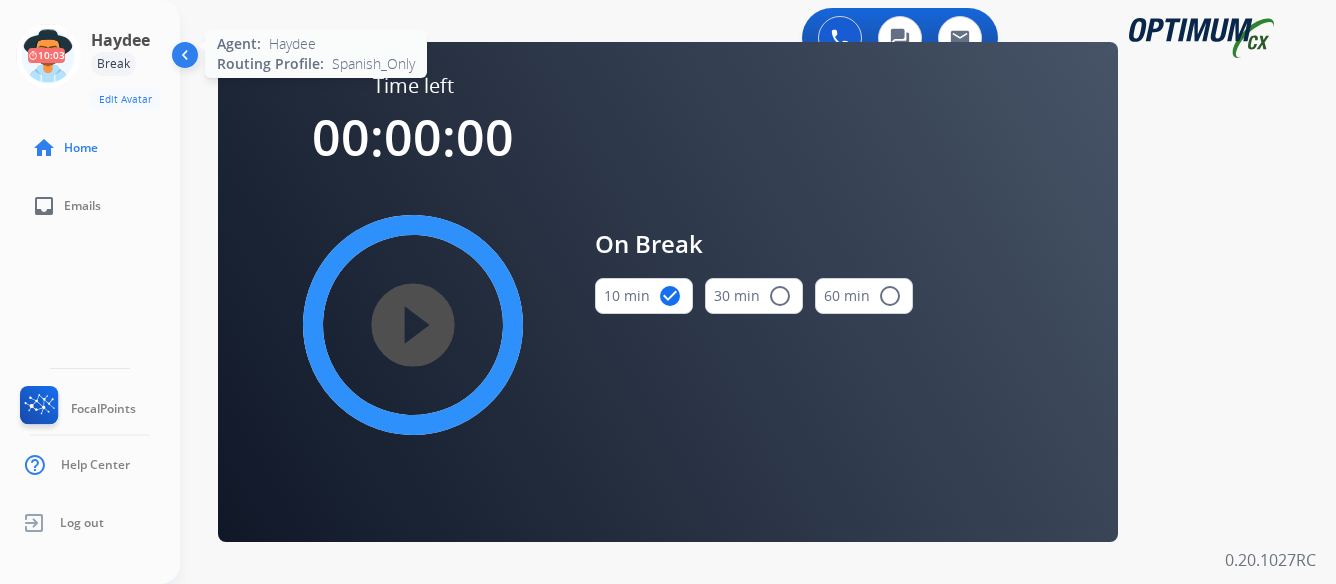 click 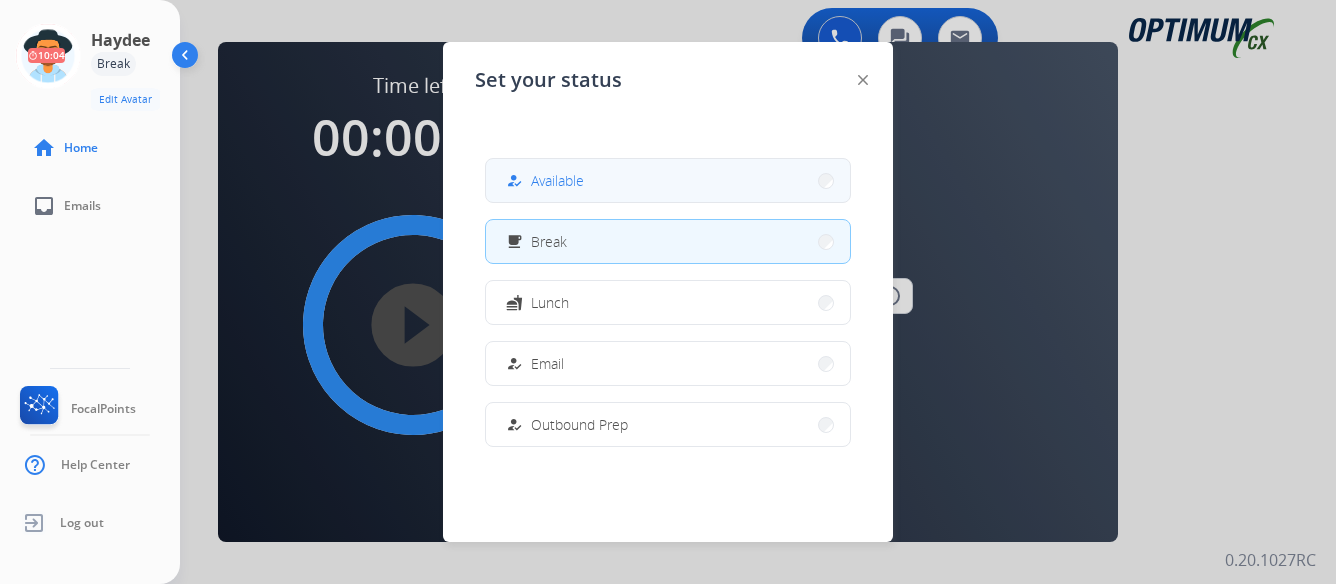 click on "how_to_reg Available" at bounding box center [668, 180] 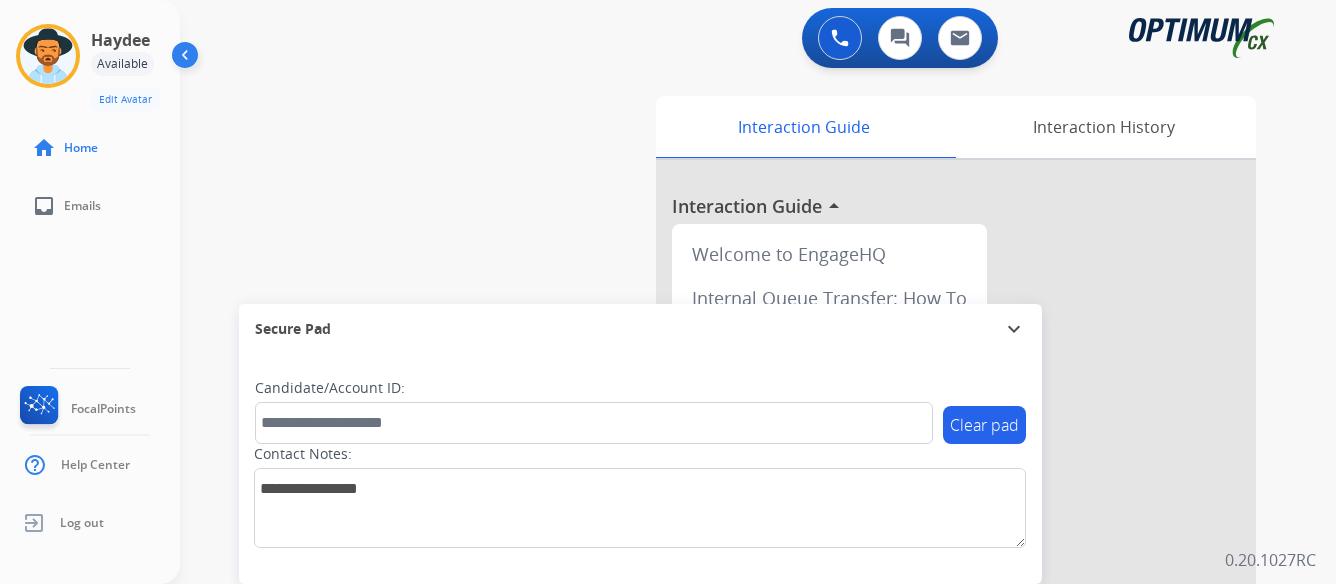 click at bounding box center (956, 533) 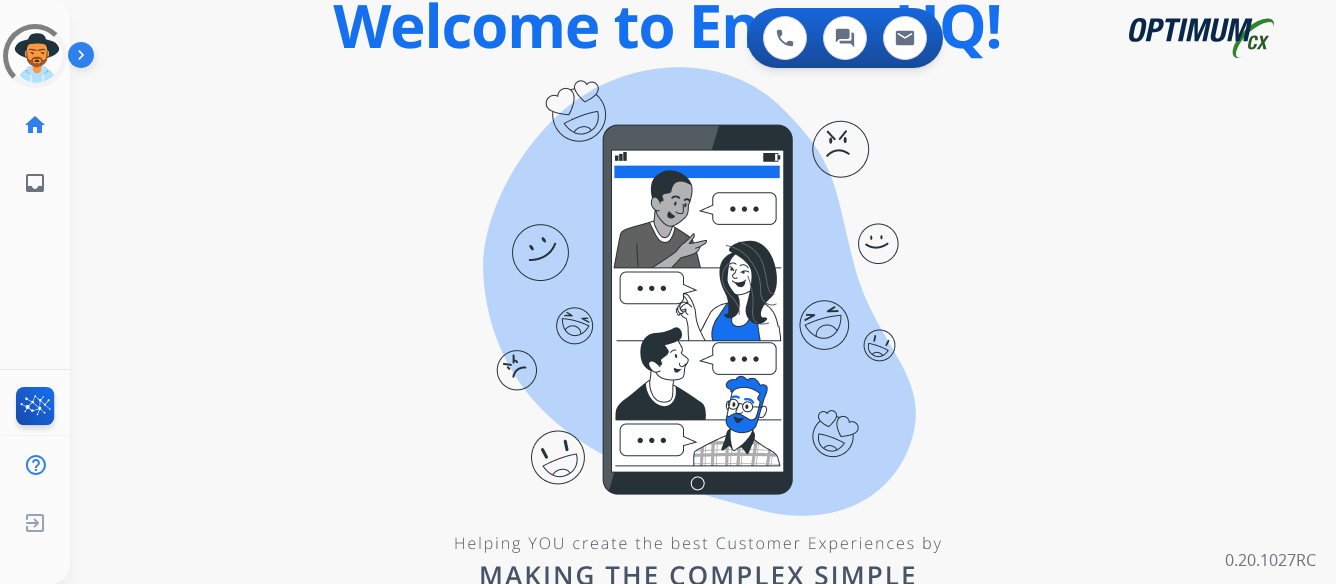 scroll, scrollTop: 0, scrollLeft: 0, axis: both 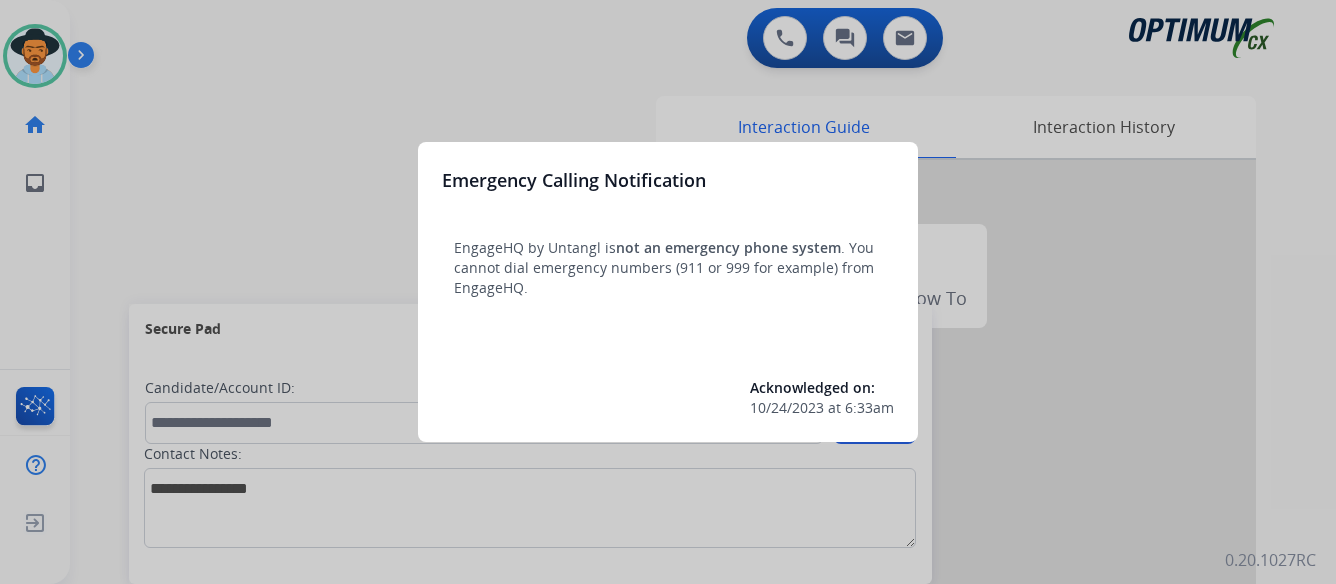 click at bounding box center [668, 292] 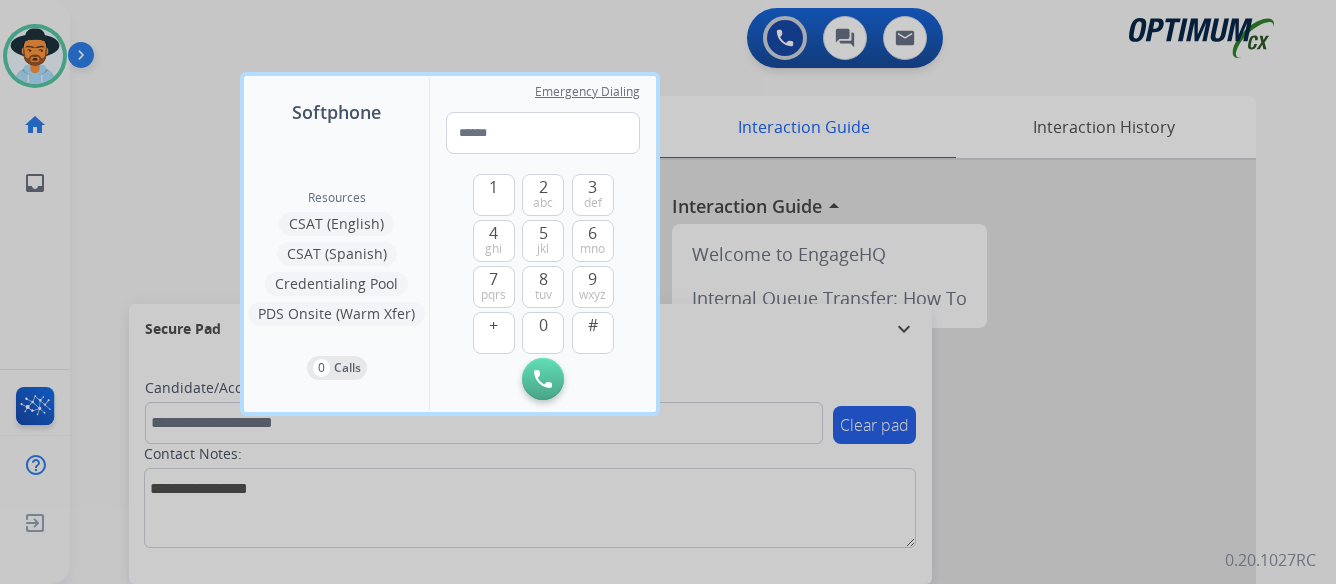 click at bounding box center [668, 292] 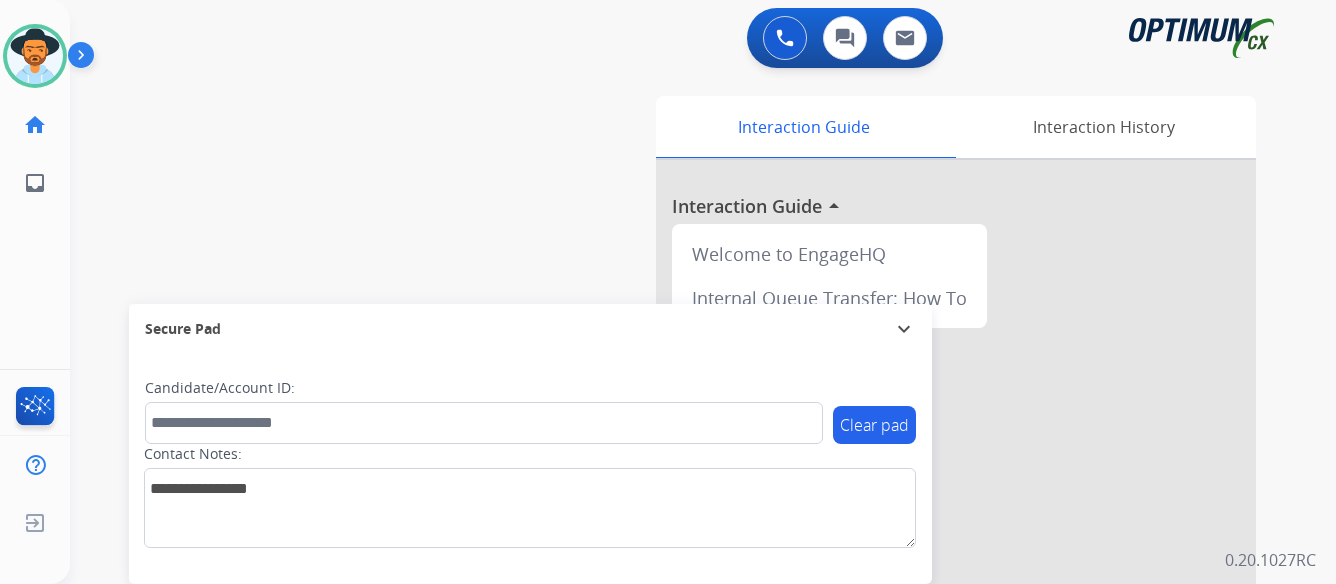 click at bounding box center (85, 59) 